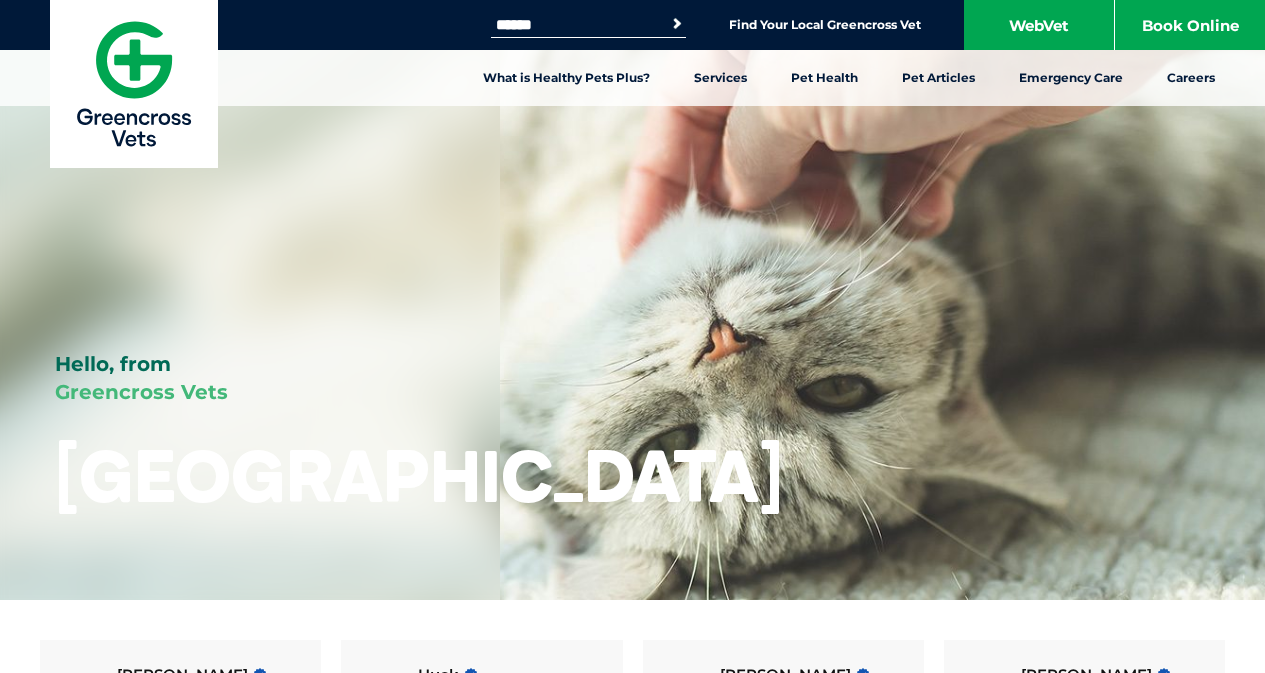 scroll, scrollTop: 0, scrollLeft: 0, axis: both 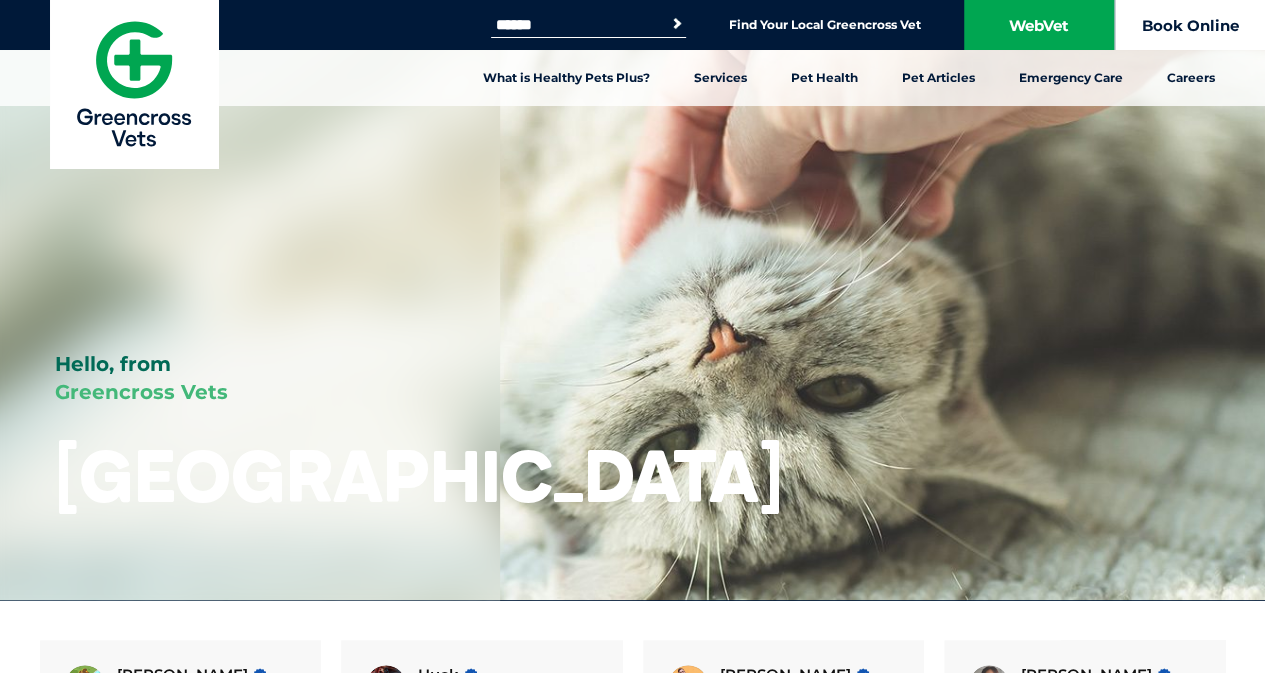 click on "Book Online" at bounding box center (1190, 25) 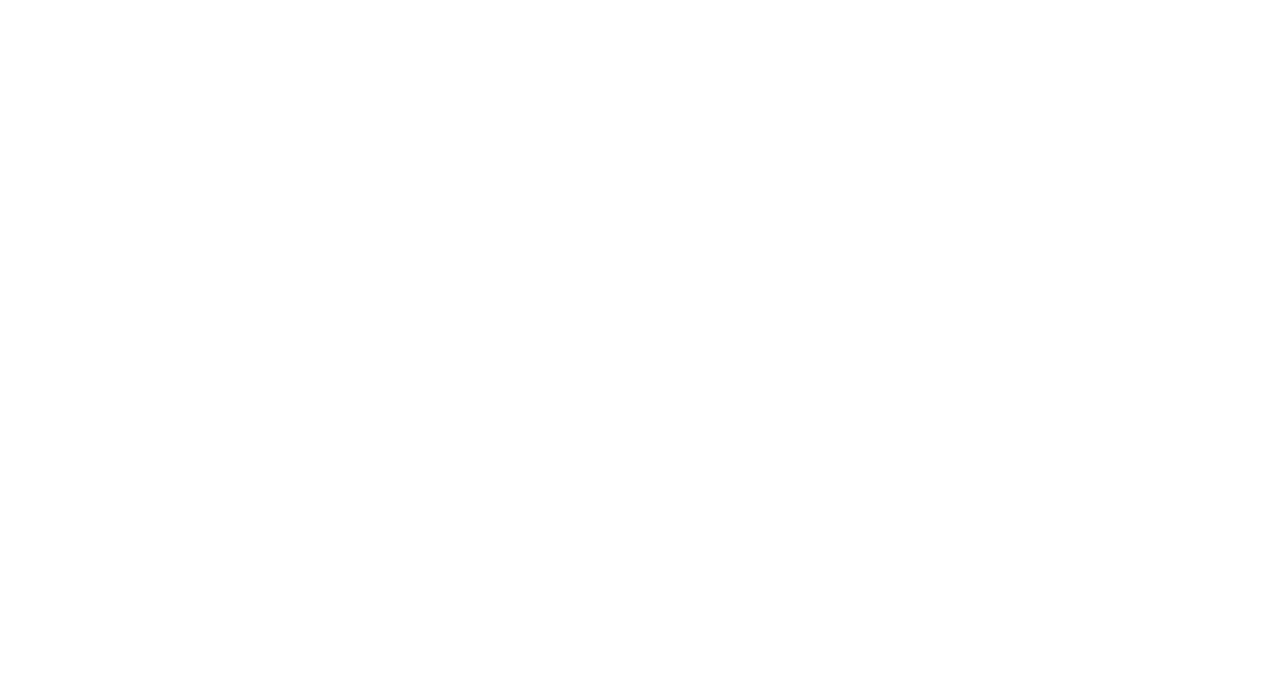 scroll, scrollTop: 0, scrollLeft: 0, axis: both 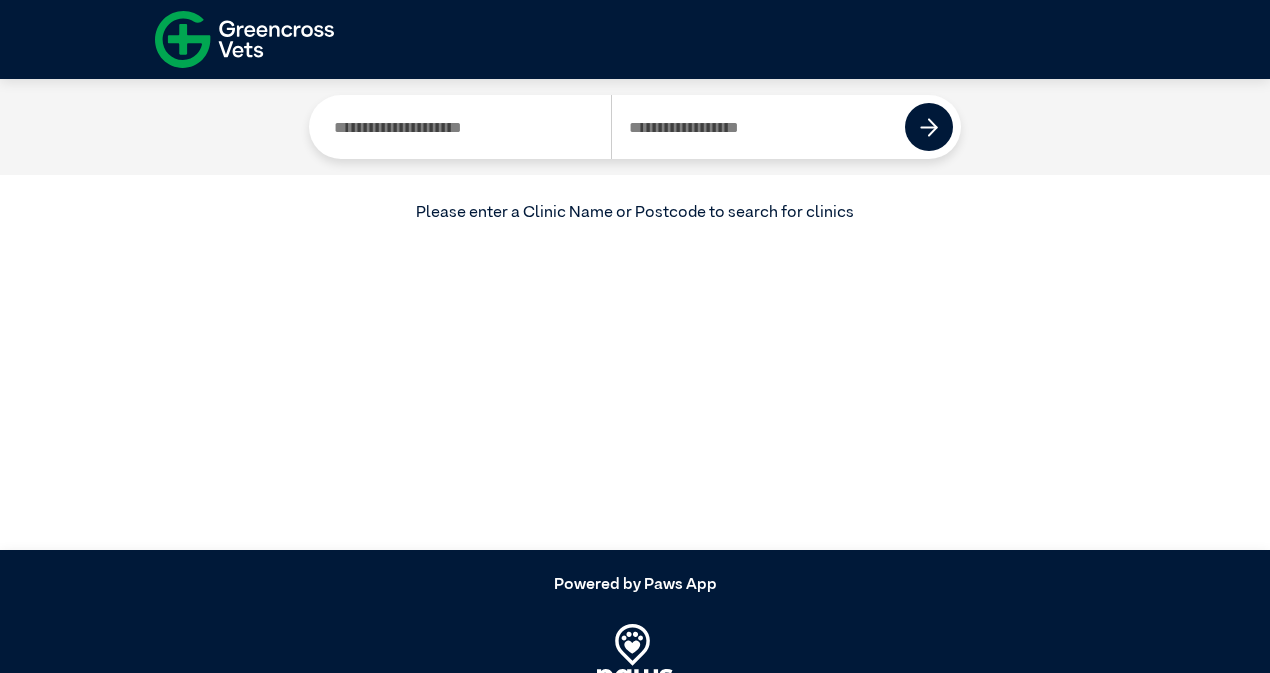 click at bounding box center [758, 127] 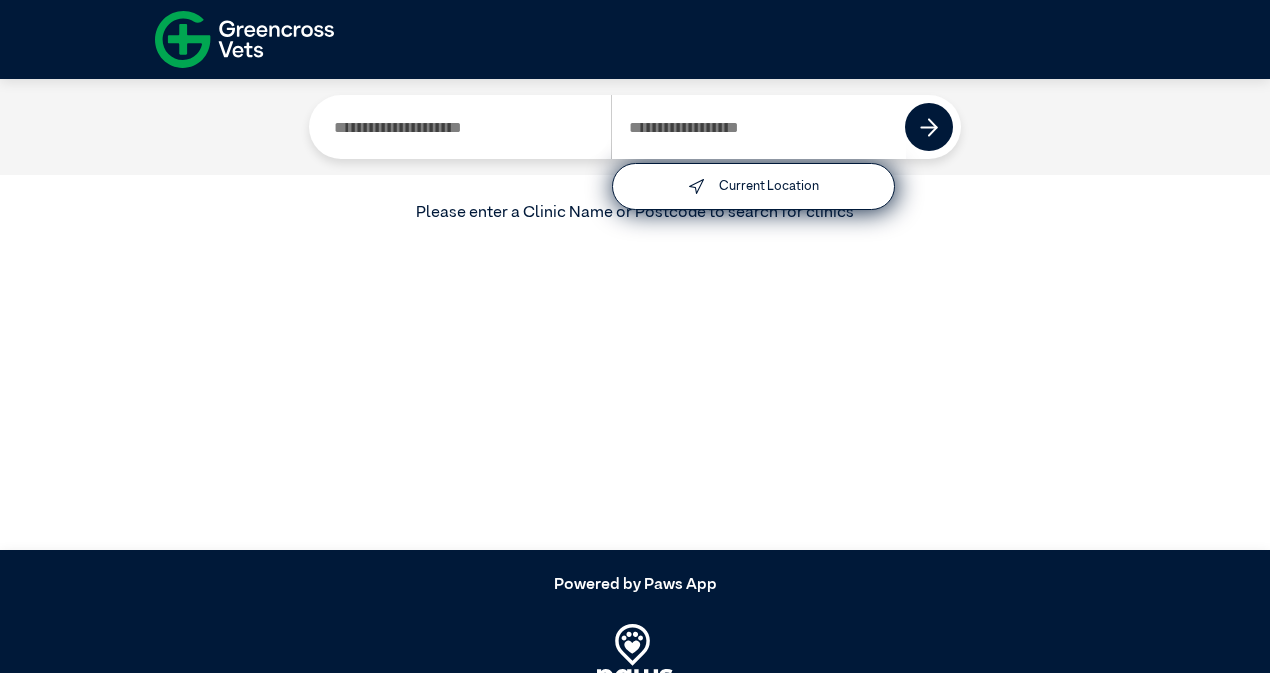 type on "****" 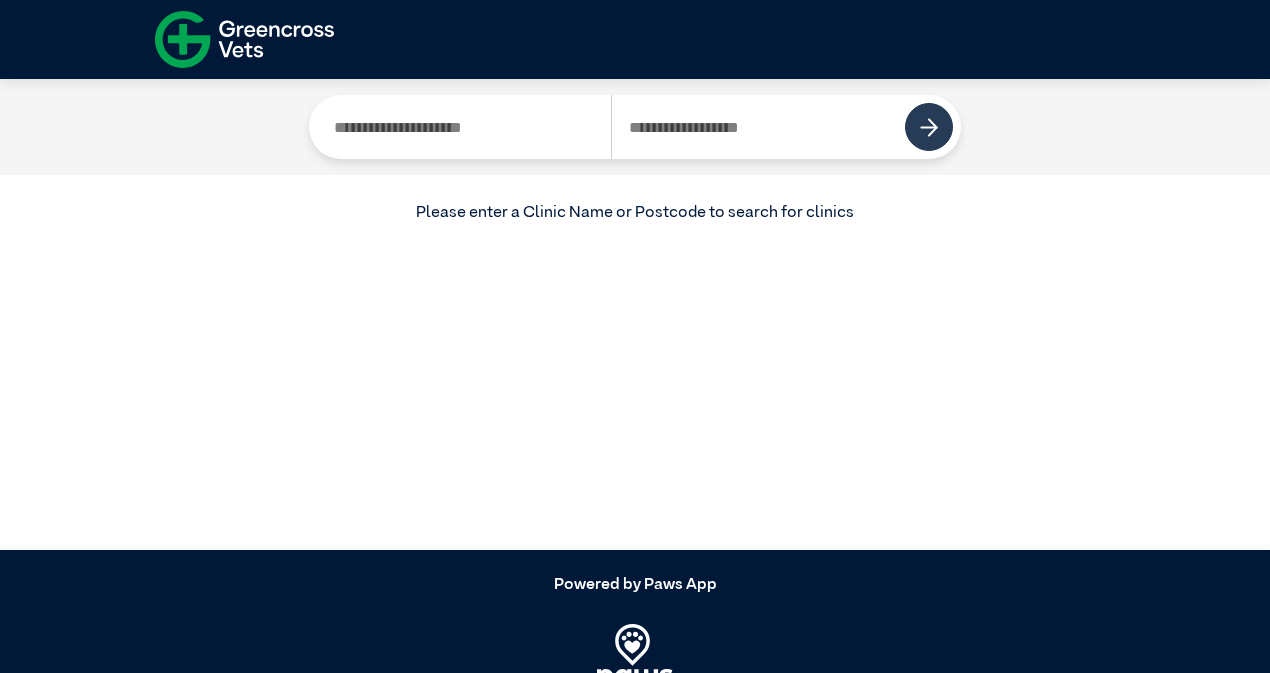click at bounding box center (929, 127) 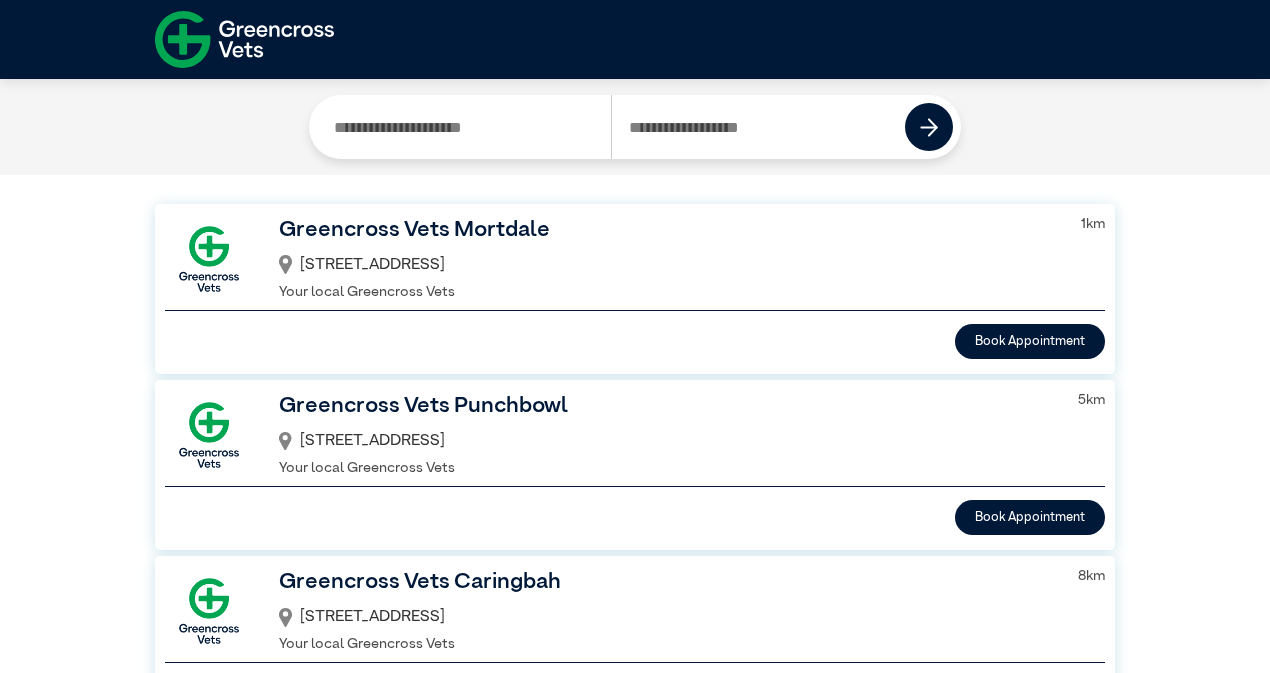 click on "[STREET_ADDRESS]" at bounding box center (667, 265) 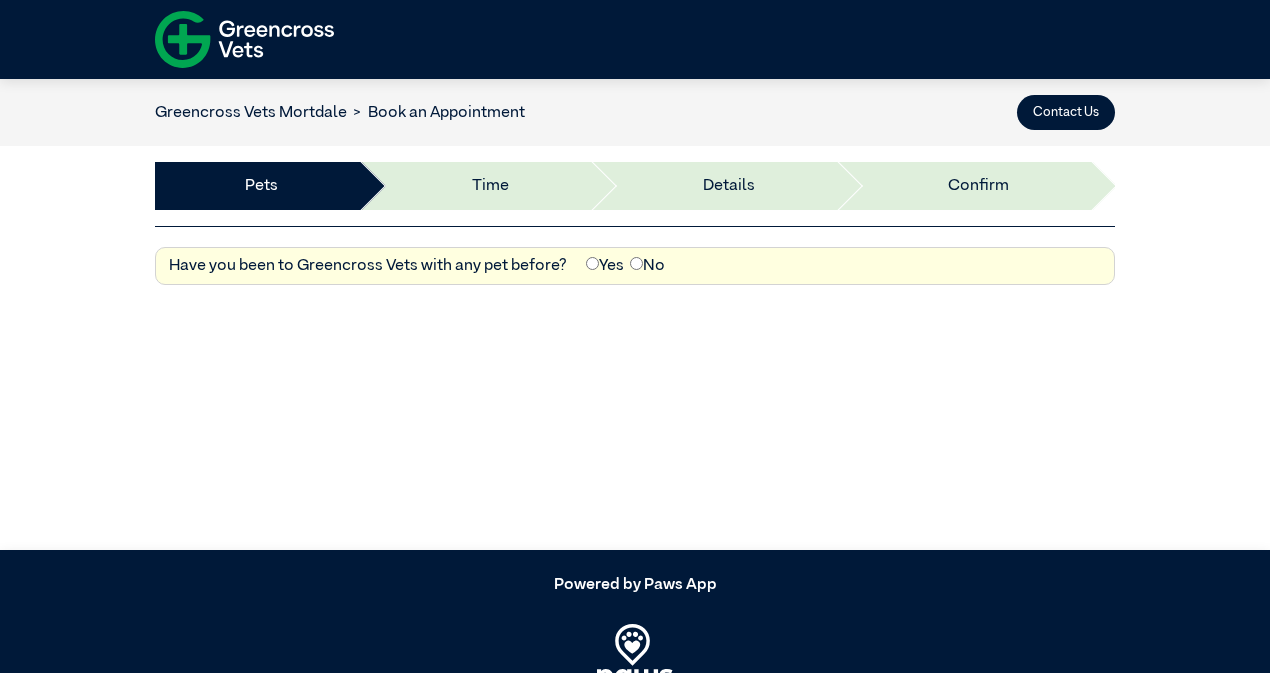 click on "Yes" at bounding box center [605, 266] 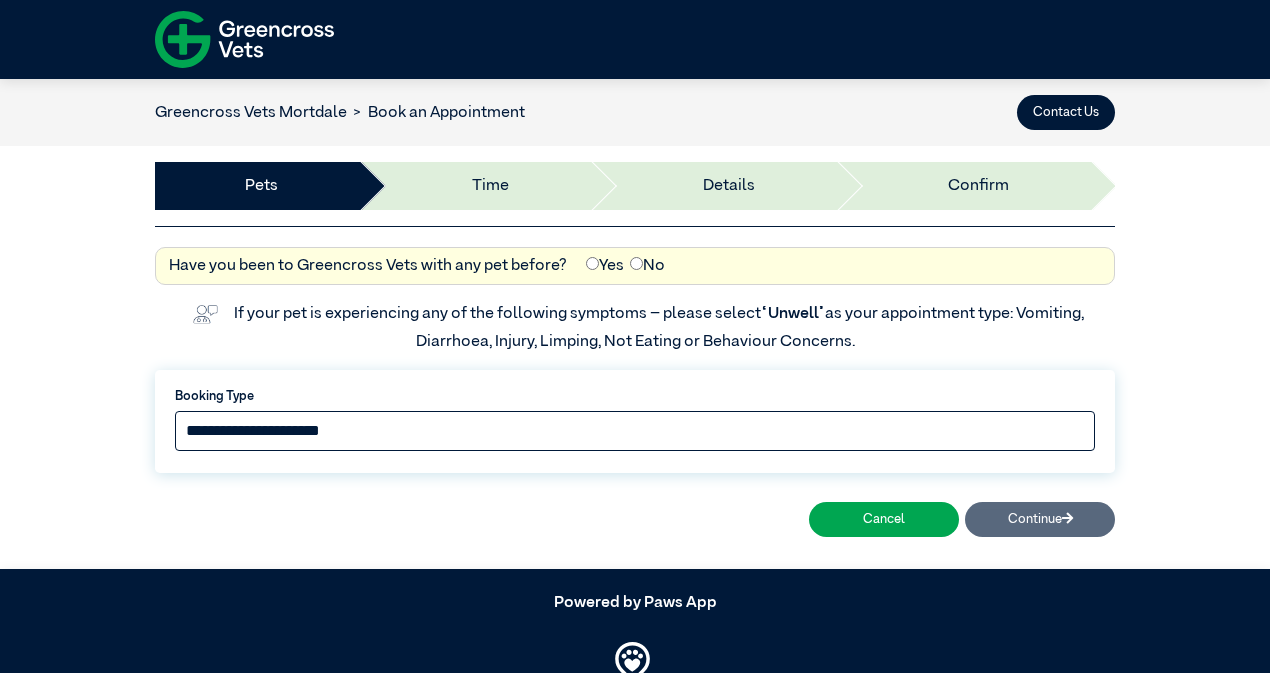 click on "**********" at bounding box center (635, 431) 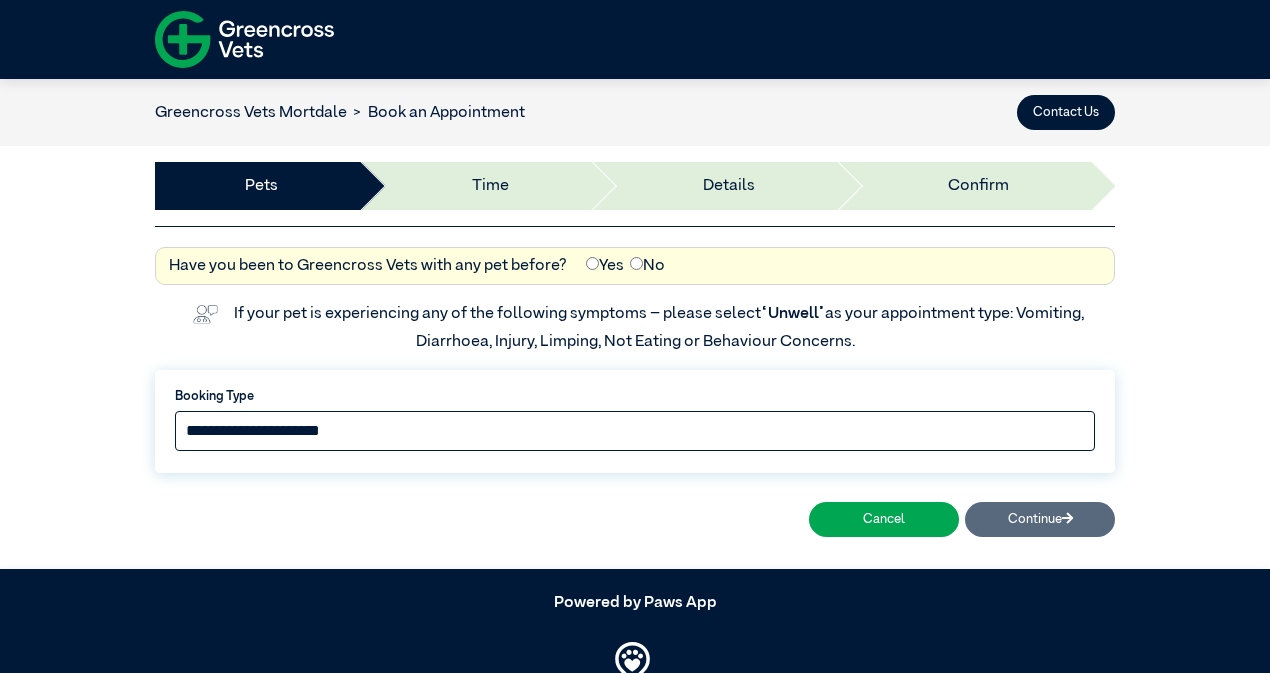 select on "*****" 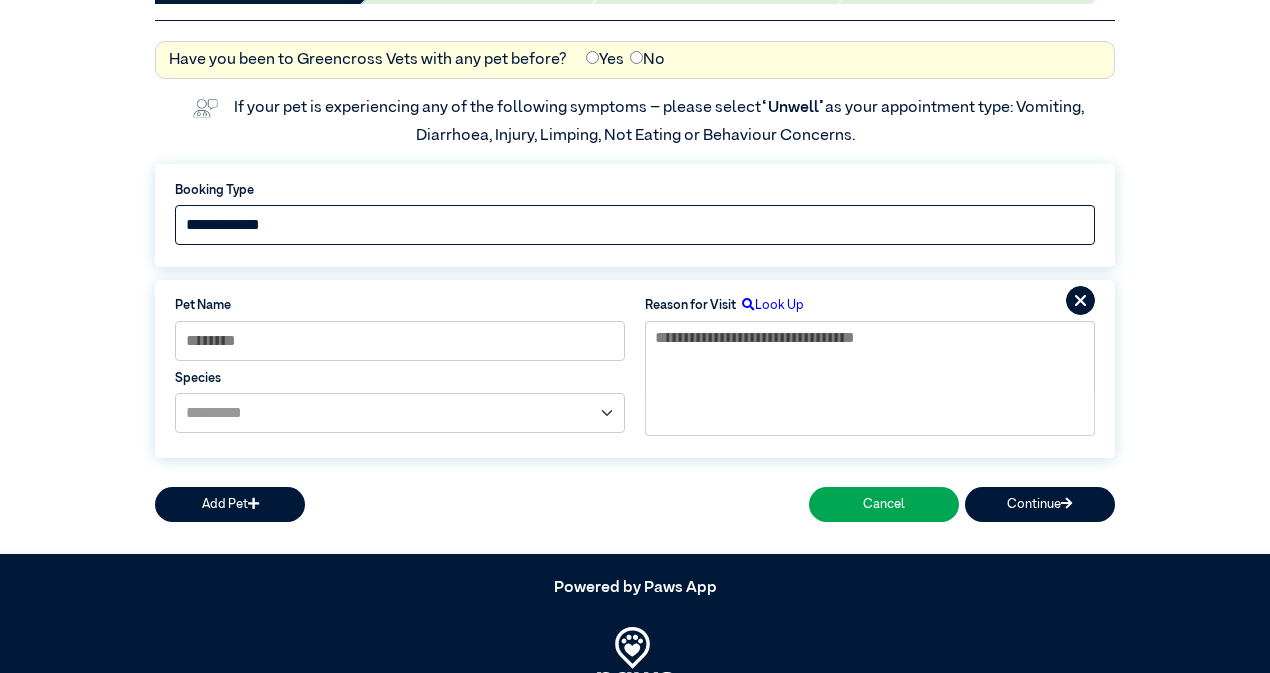 scroll, scrollTop: 300, scrollLeft: 0, axis: vertical 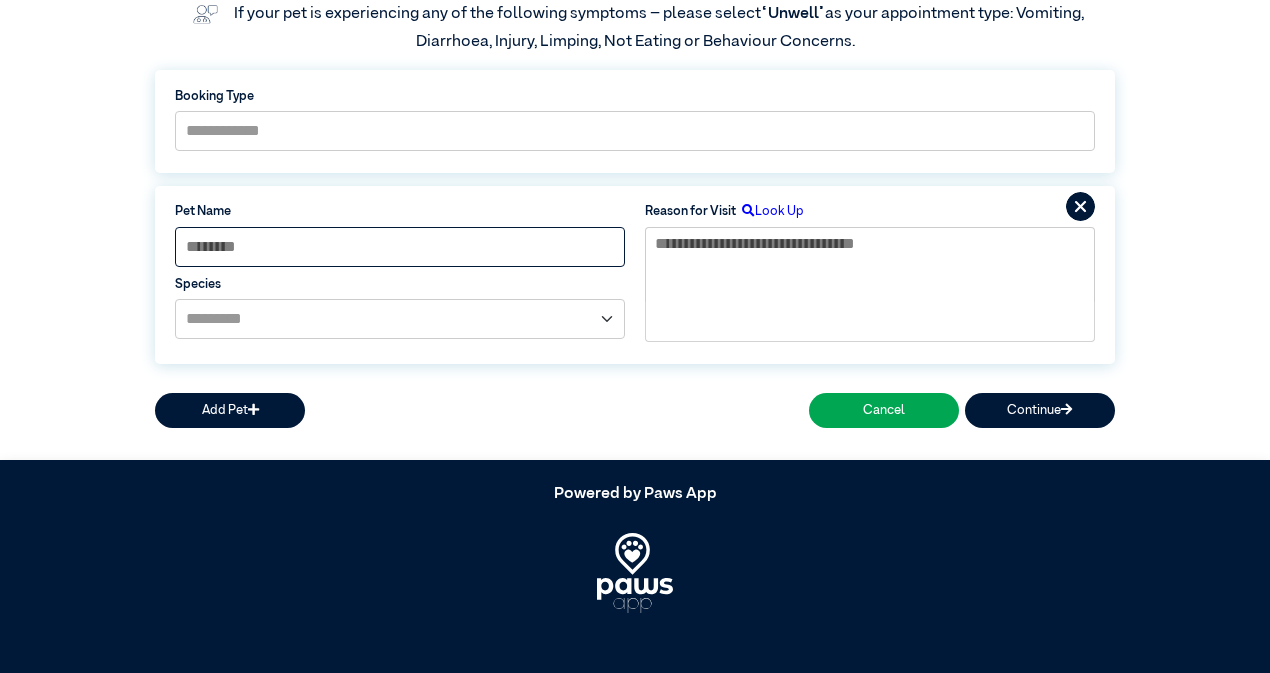 click at bounding box center [400, 247] 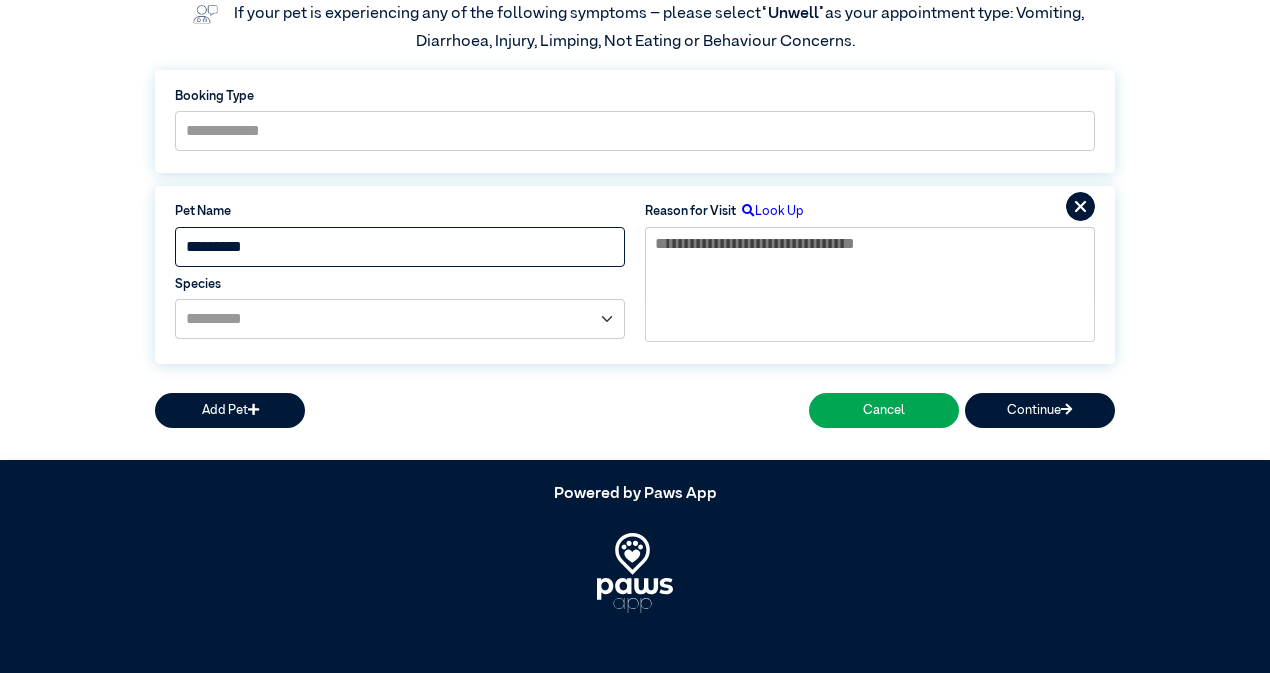 type on "*********" 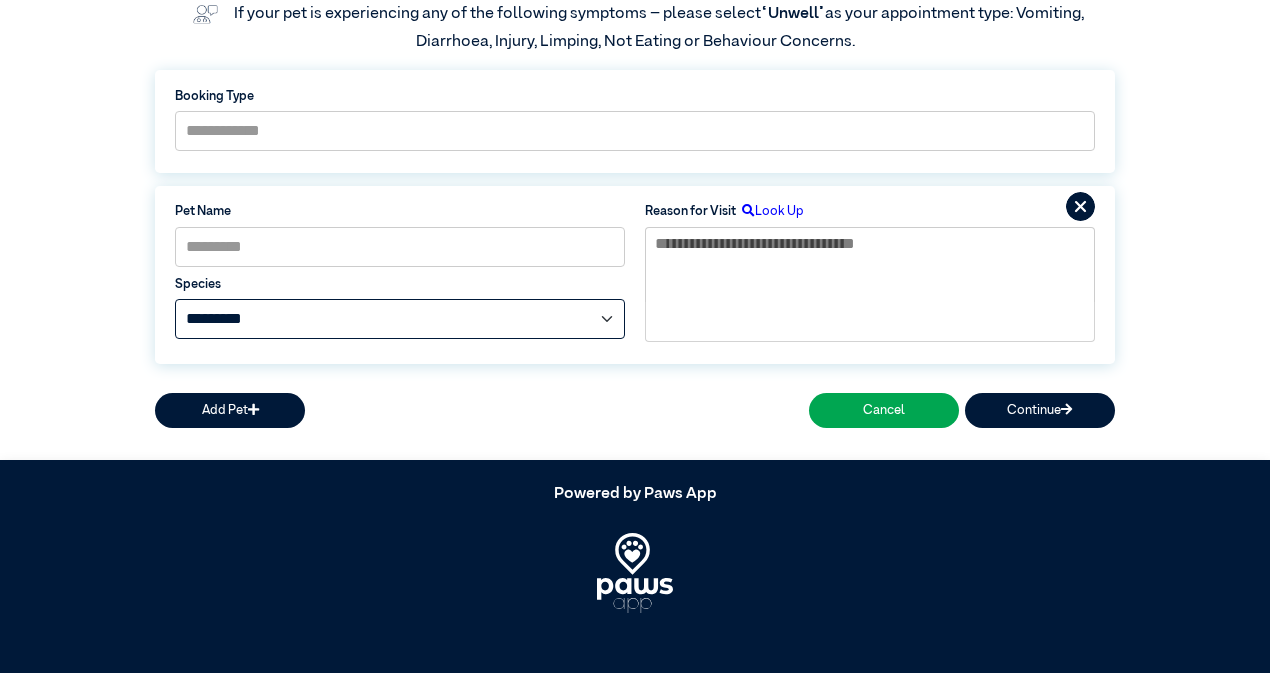 click on "**********" at bounding box center [400, 319] 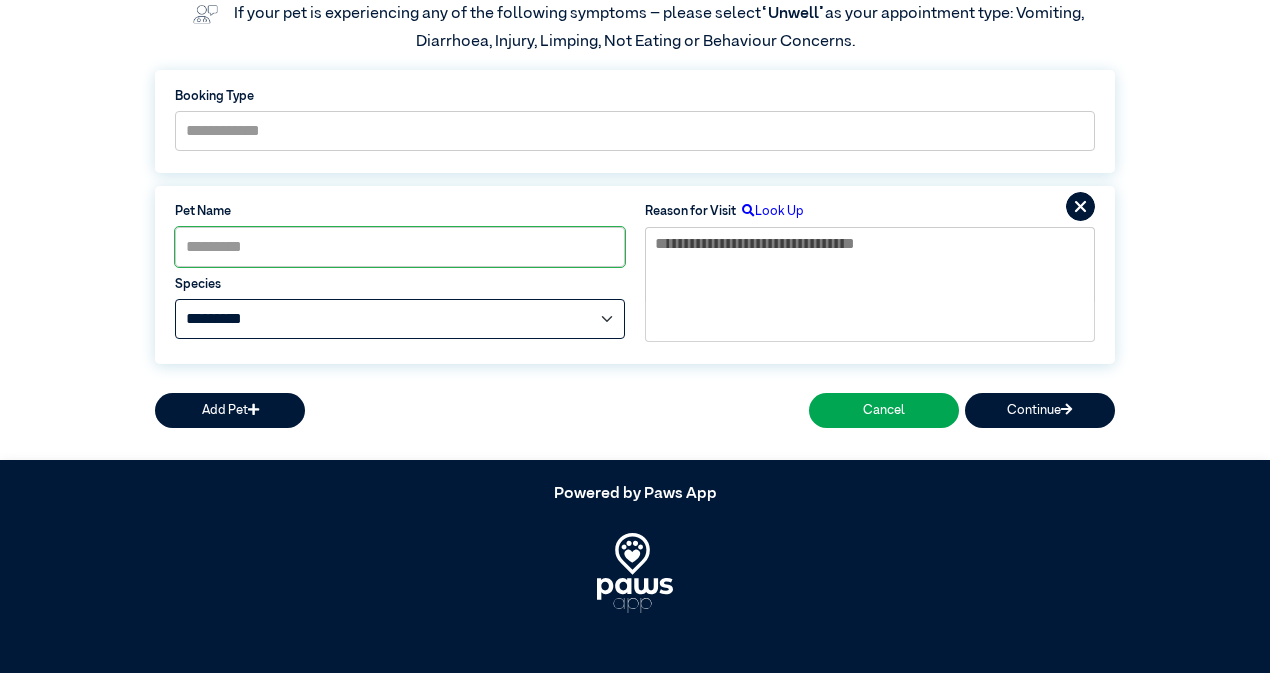 select on "*****" 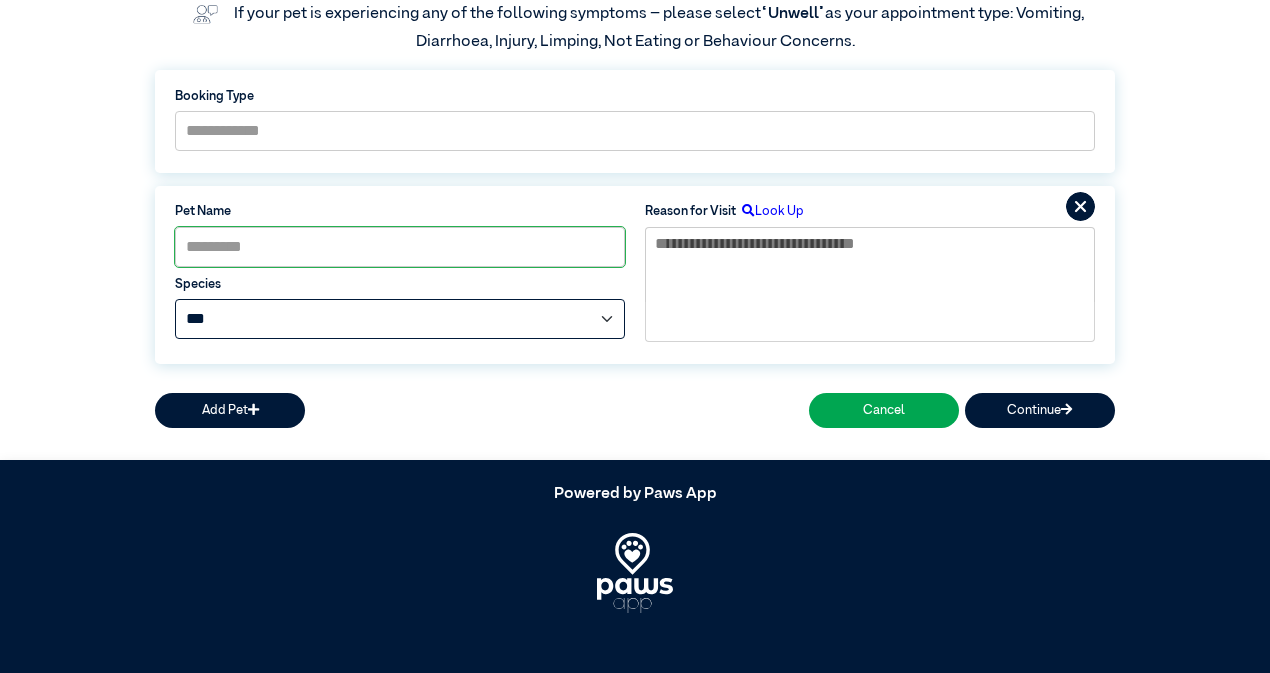 click on "**********" at bounding box center (400, 319) 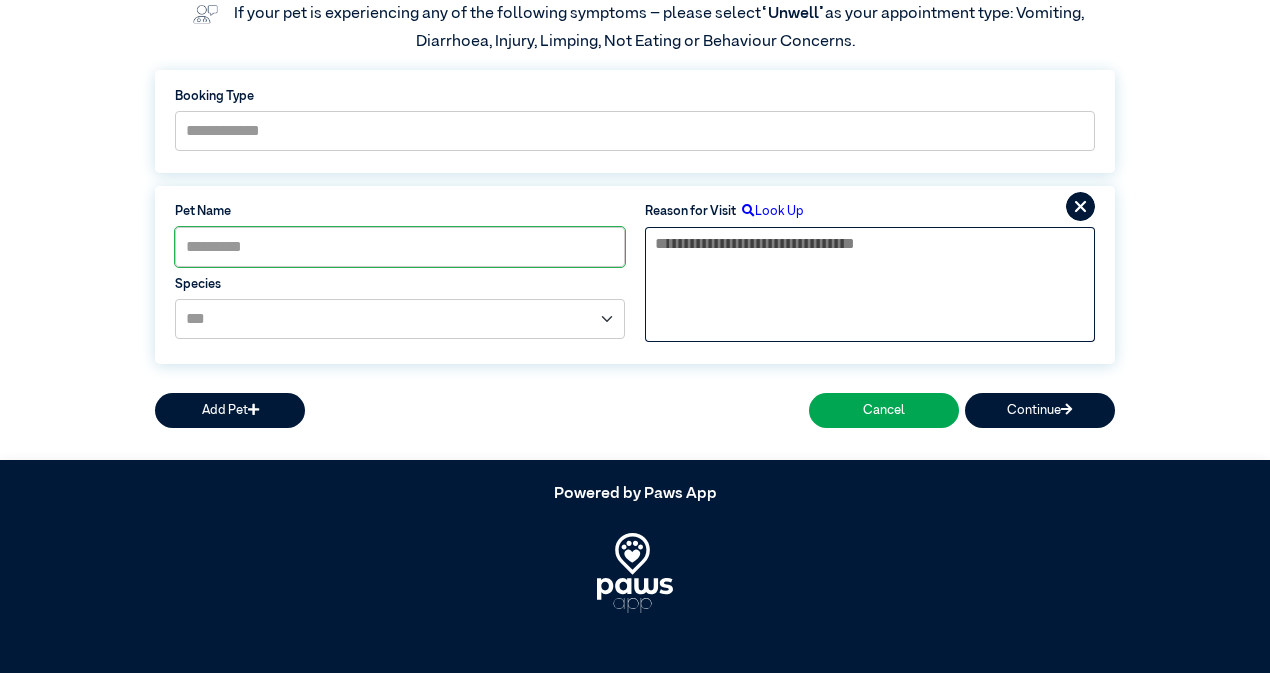click at bounding box center [870, 265] 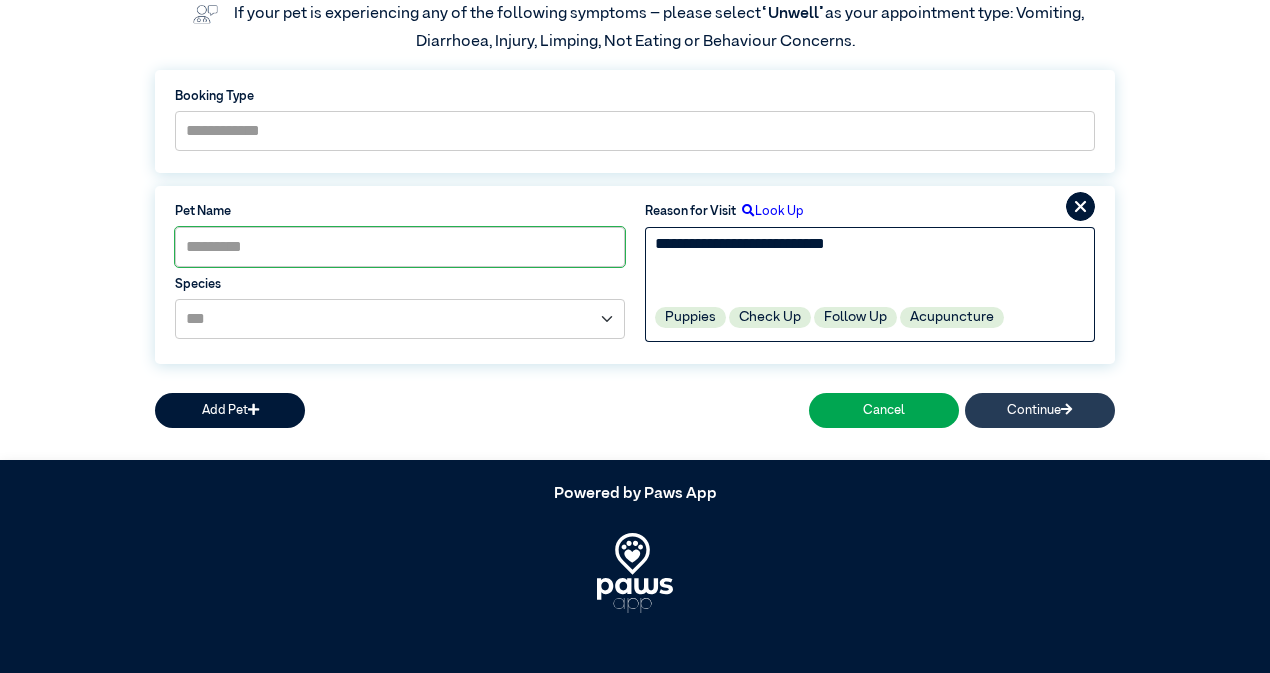 type on "**********" 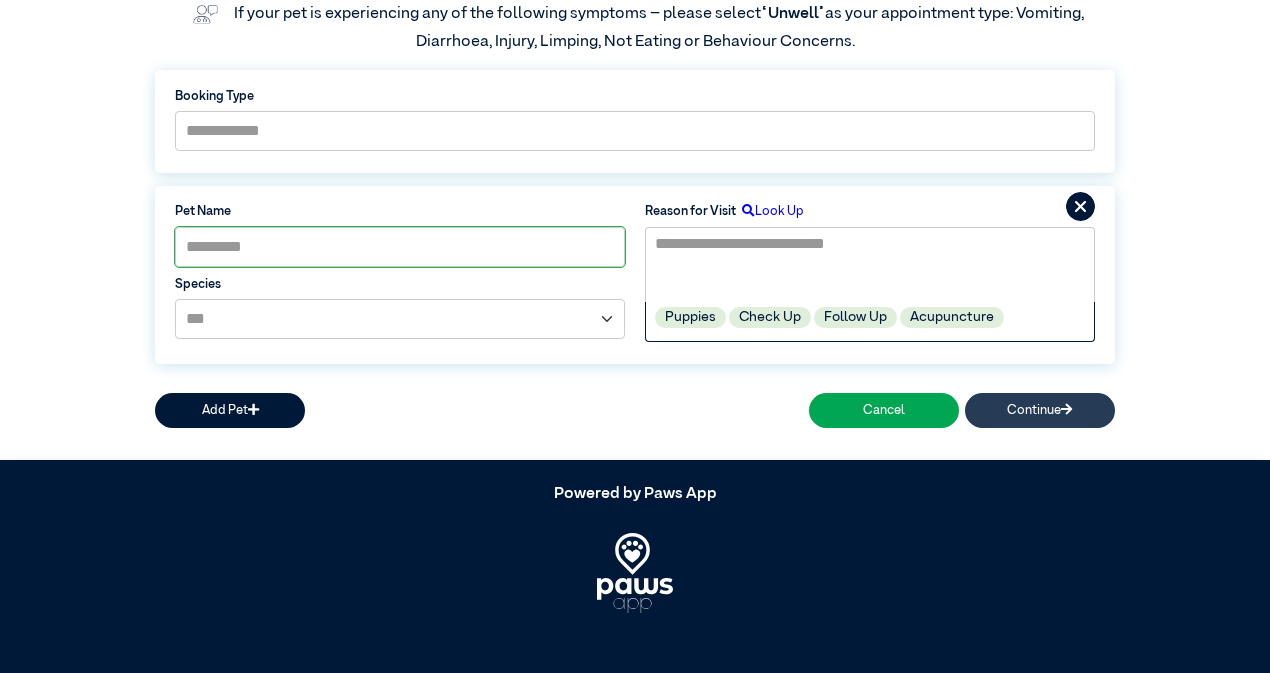 click on "Continue" at bounding box center [1040, 410] 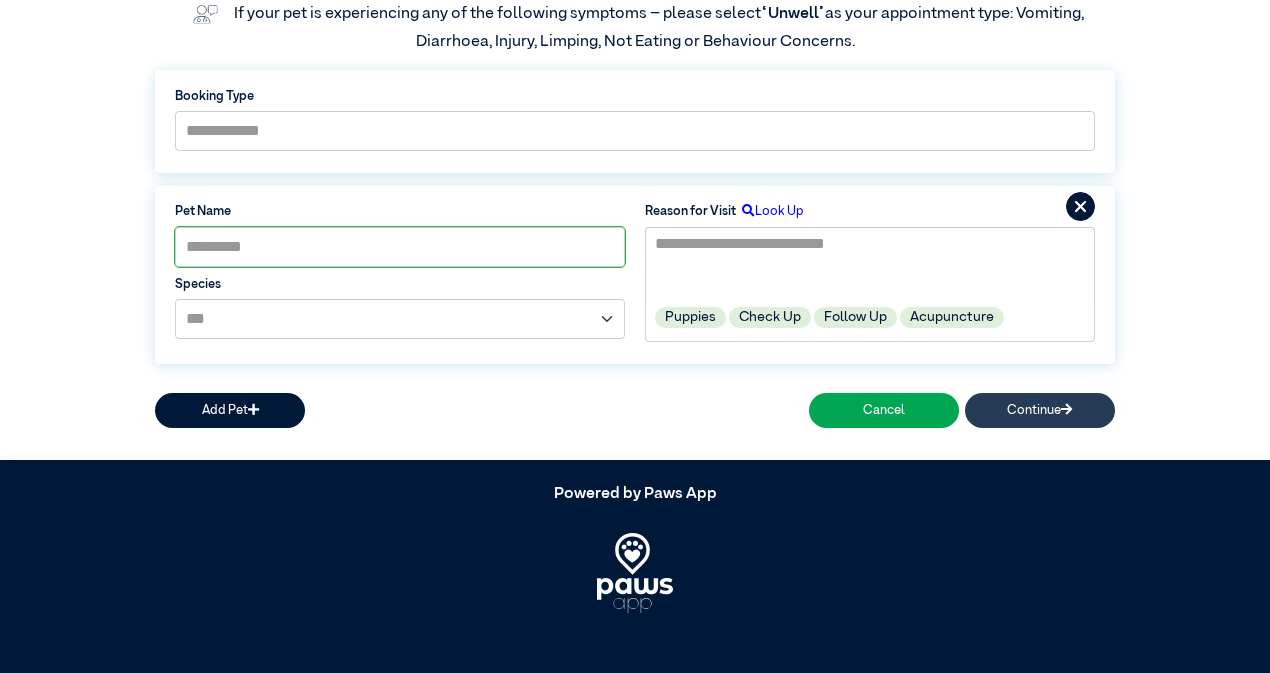 scroll, scrollTop: 281, scrollLeft: 0, axis: vertical 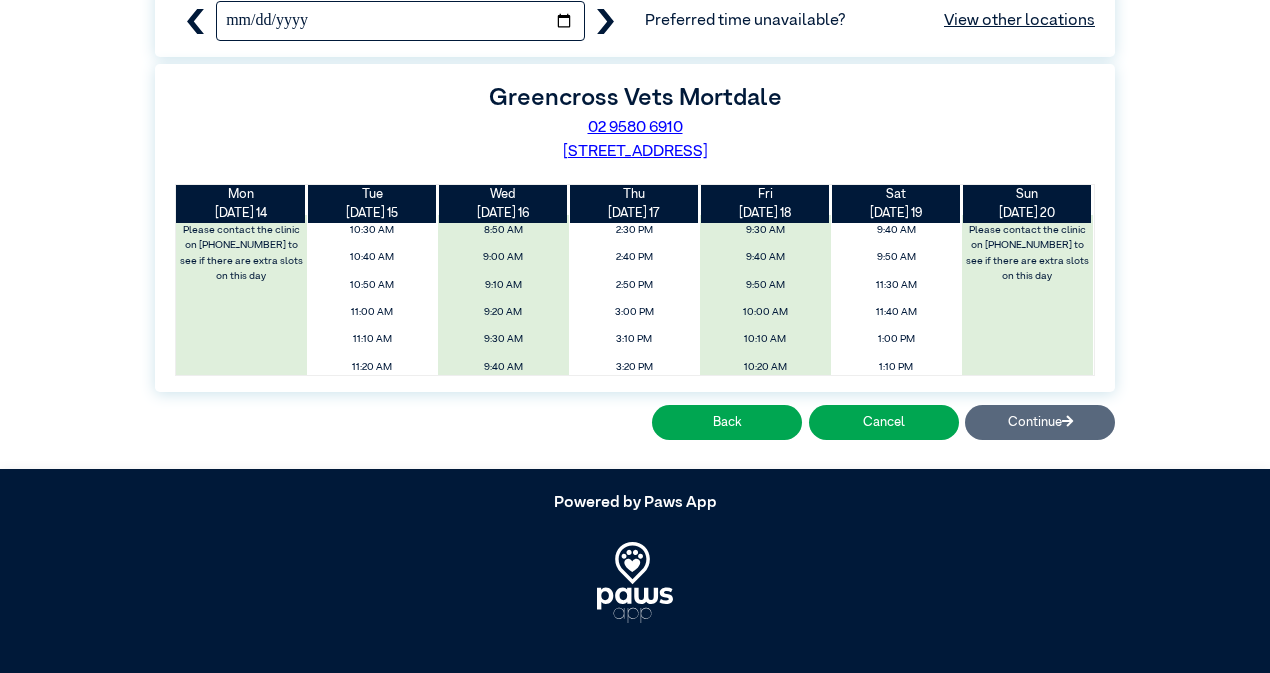click on "**********" at bounding box center (400, 21) 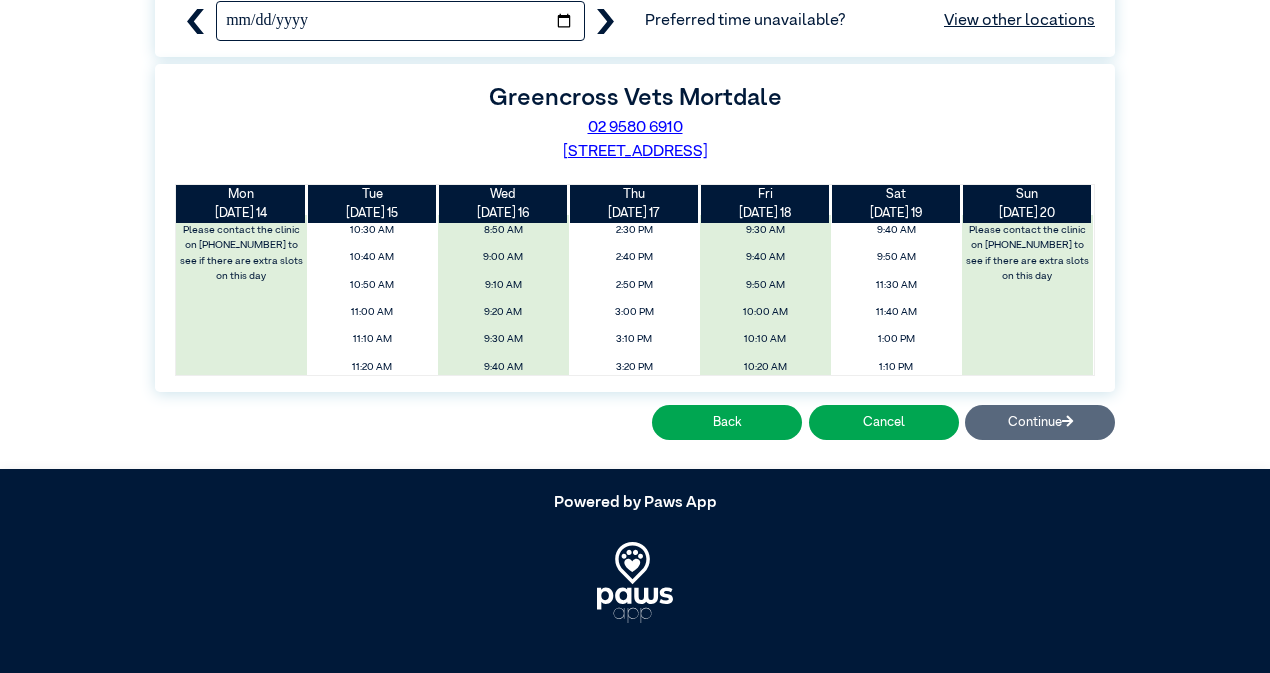 scroll, scrollTop: 374, scrollLeft: 0, axis: vertical 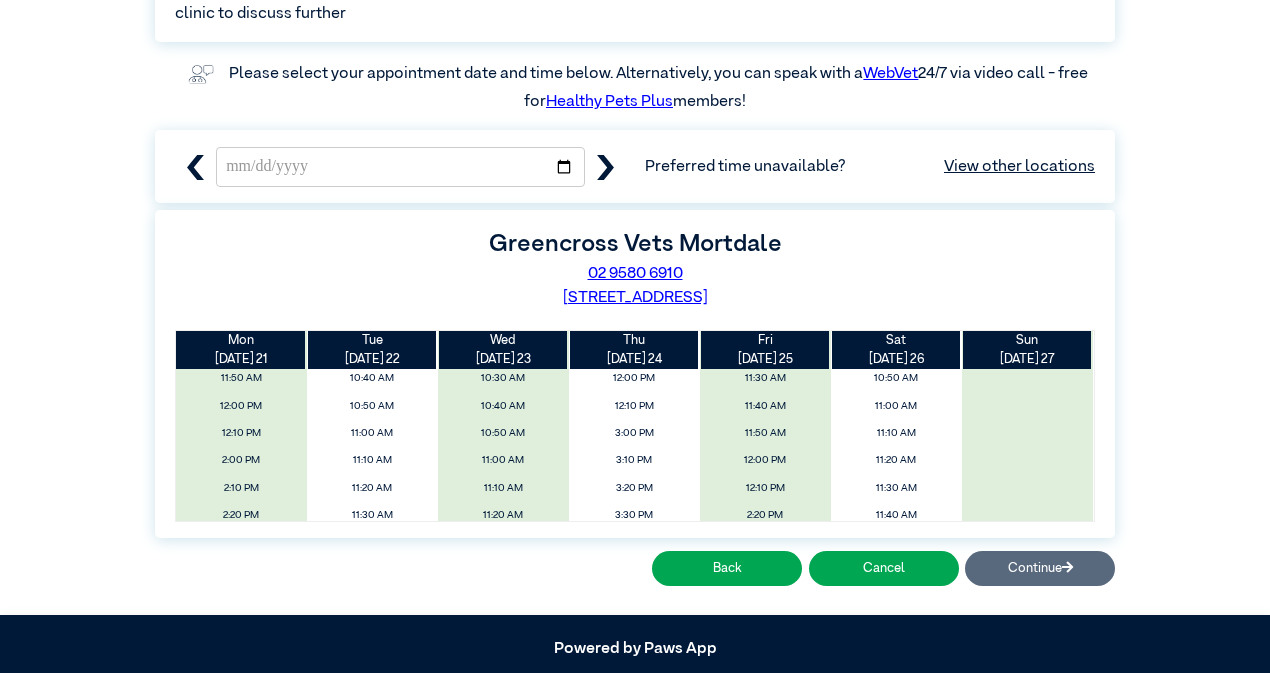 click at bounding box center [195, 167] 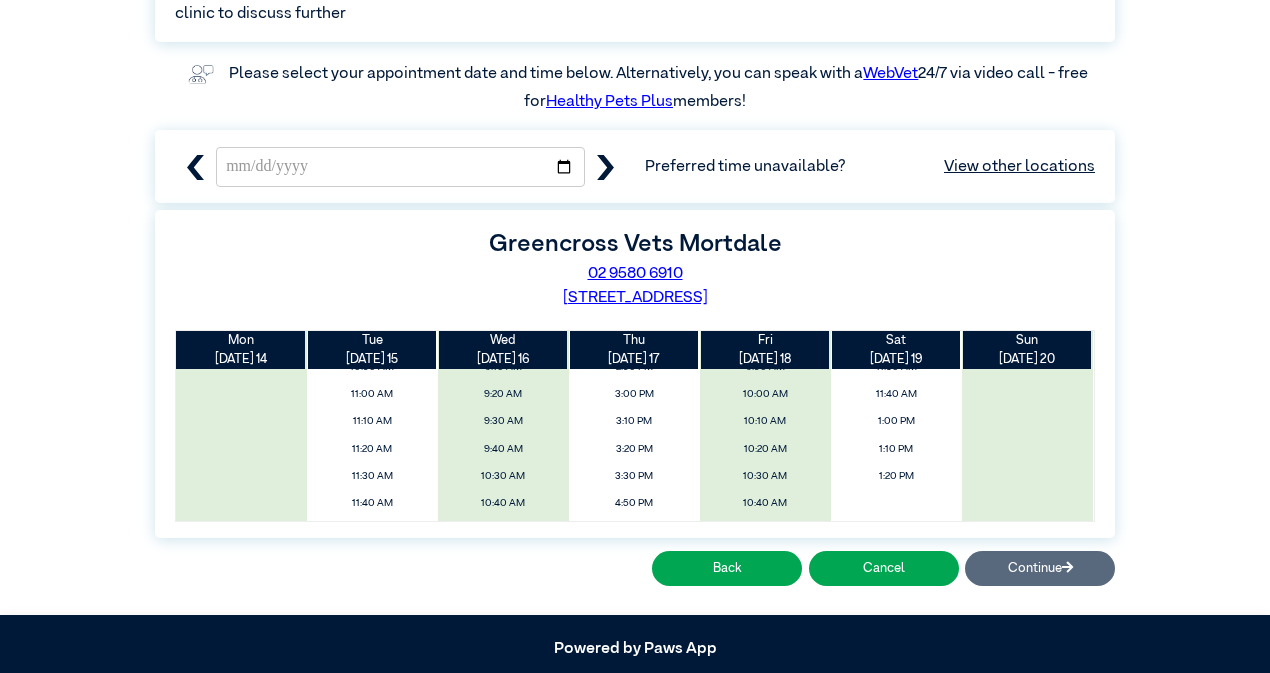 scroll, scrollTop: 70, scrollLeft: 0, axis: vertical 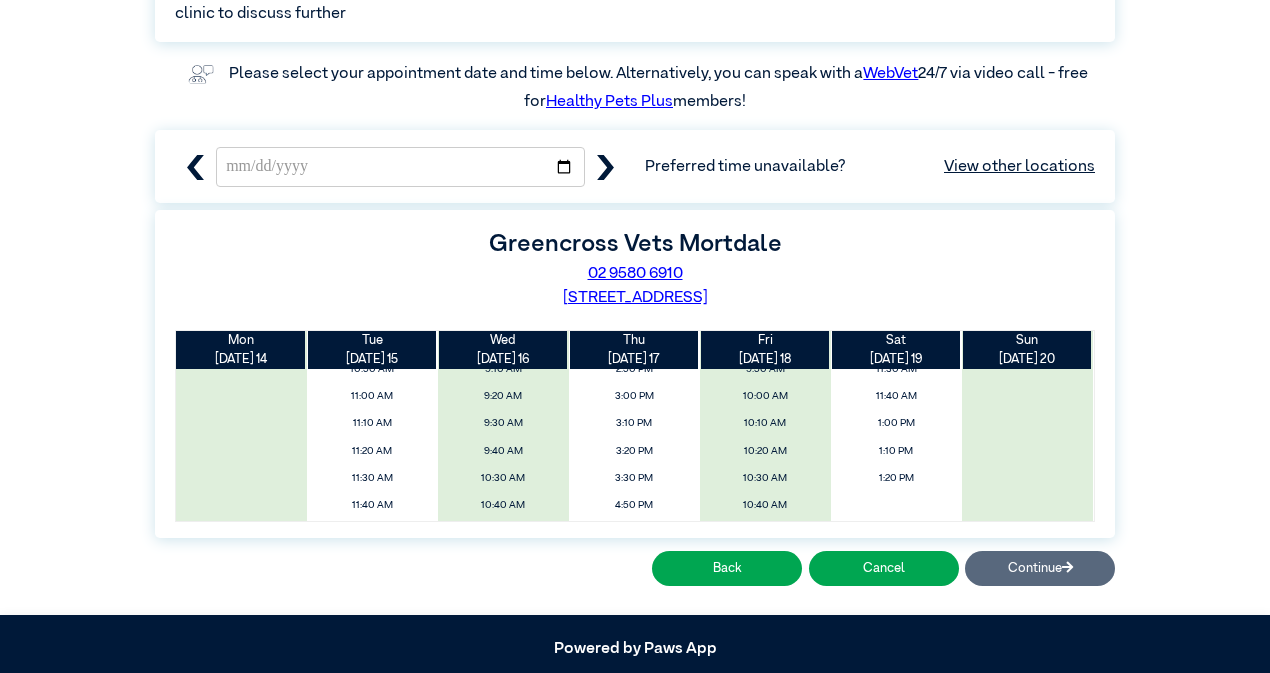 click 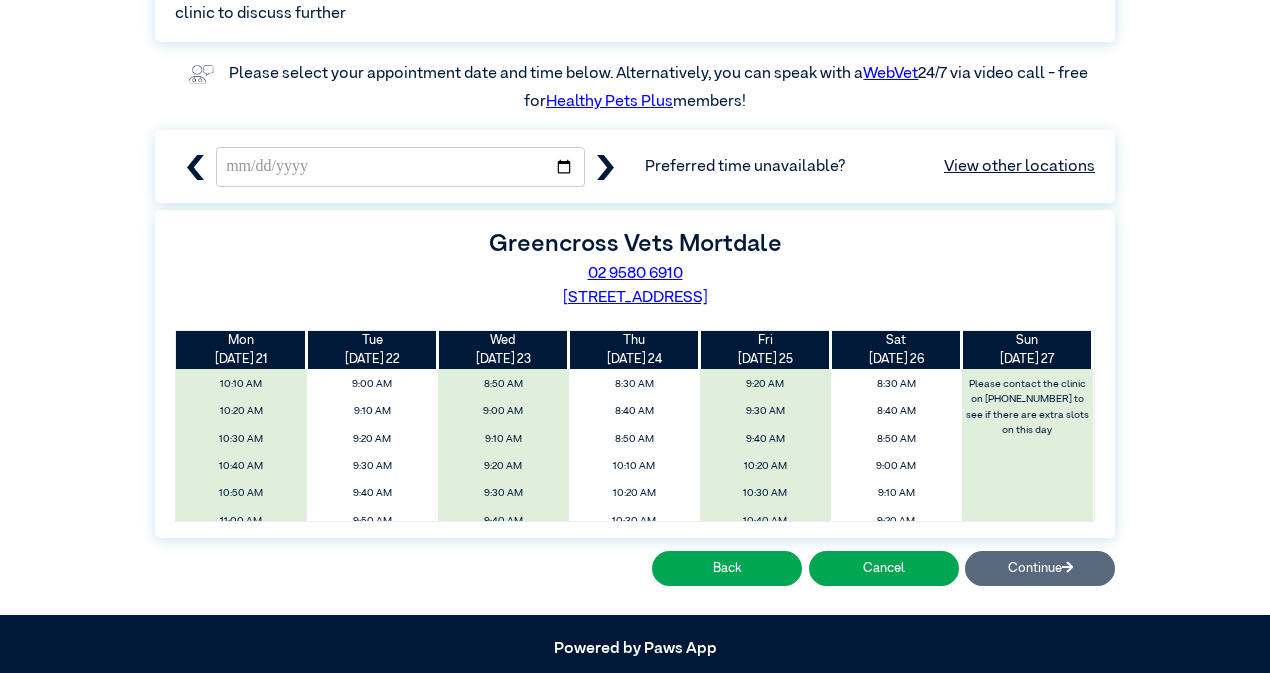 drag, startPoint x: 1095, startPoint y: 346, endPoint x: 1096, endPoint y: 360, distance: 14.035668 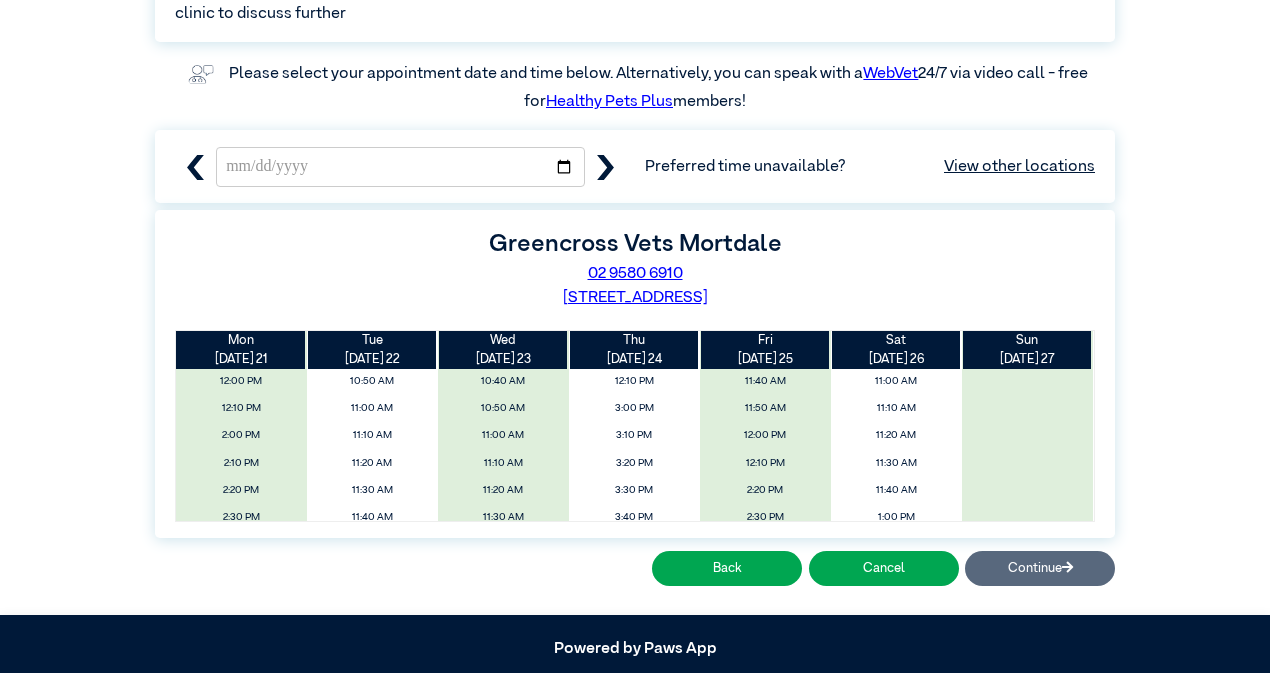 scroll, scrollTop: 316, scrollLeft: 0, axis: vertical 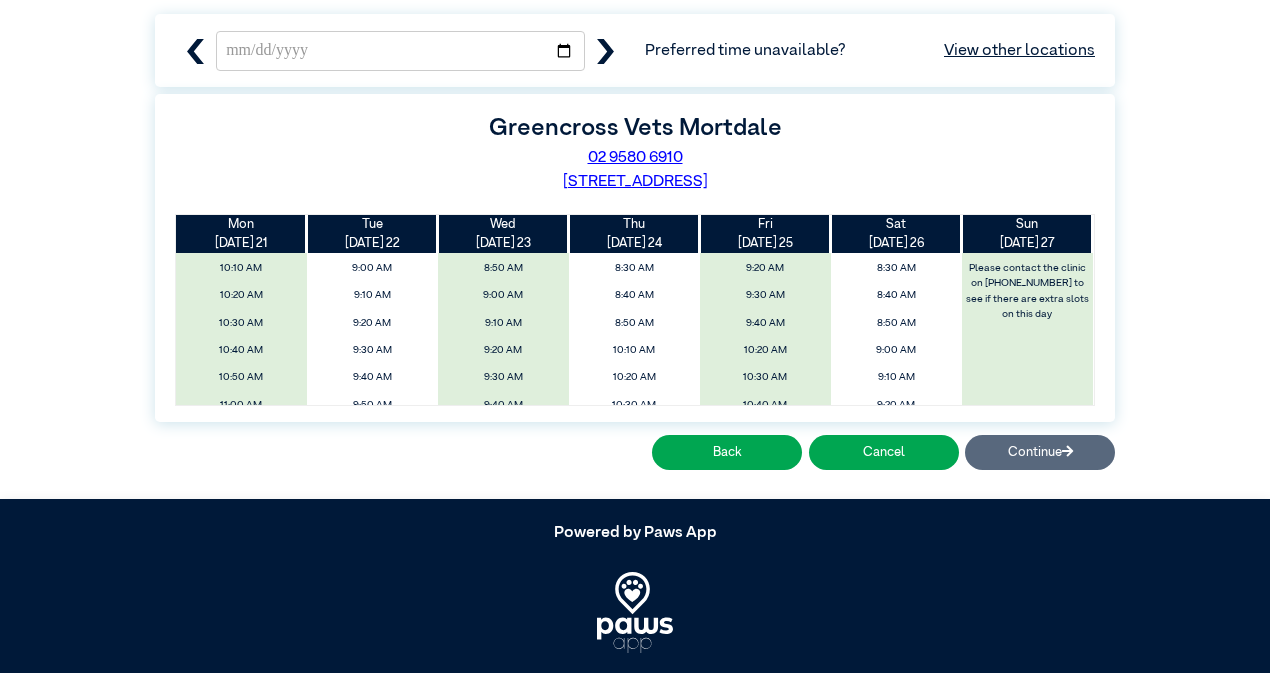click on "Greencross Vets [GEOGRAPHIC_DATA]
02 9580 [GEOGRAPHIC_DATA][STREET_ADDRESS] [DATE] [DATE] [DATE] [DATE] [DATE] [DATE] [DATE] 10:10 AM" at bounding box center (634, 258) 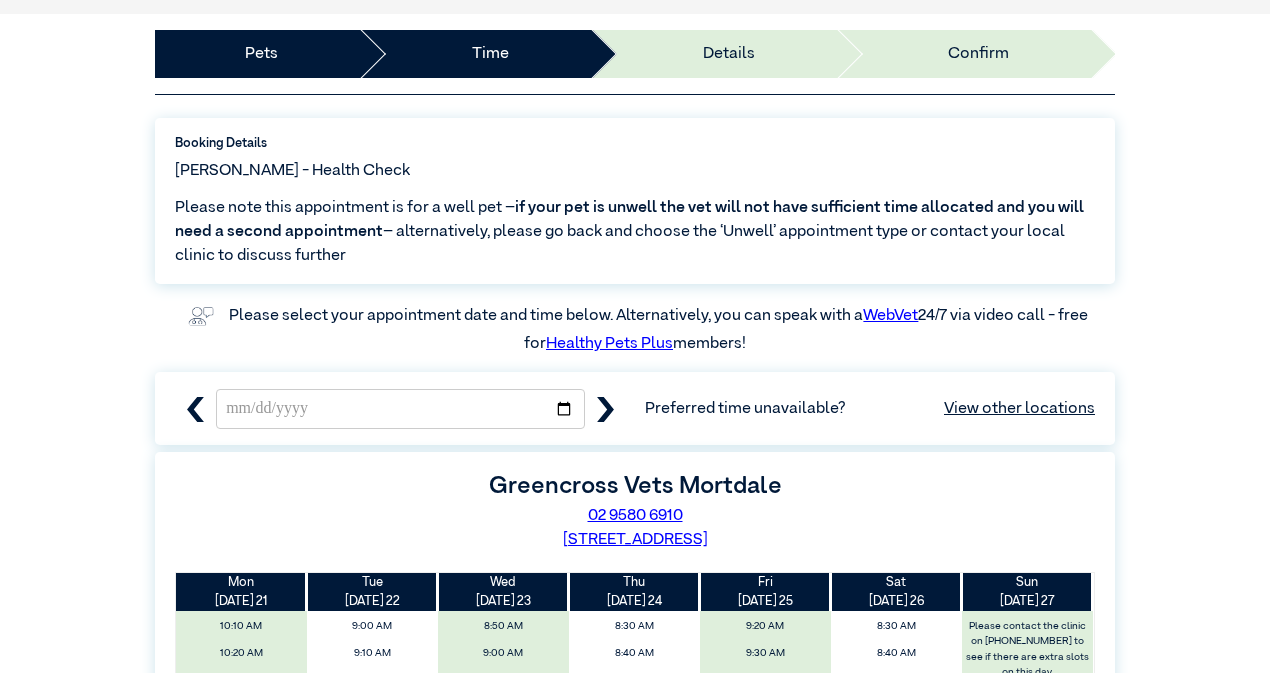 scroll, scrollTop: 135, scrollLeft: 0, axis: vertical 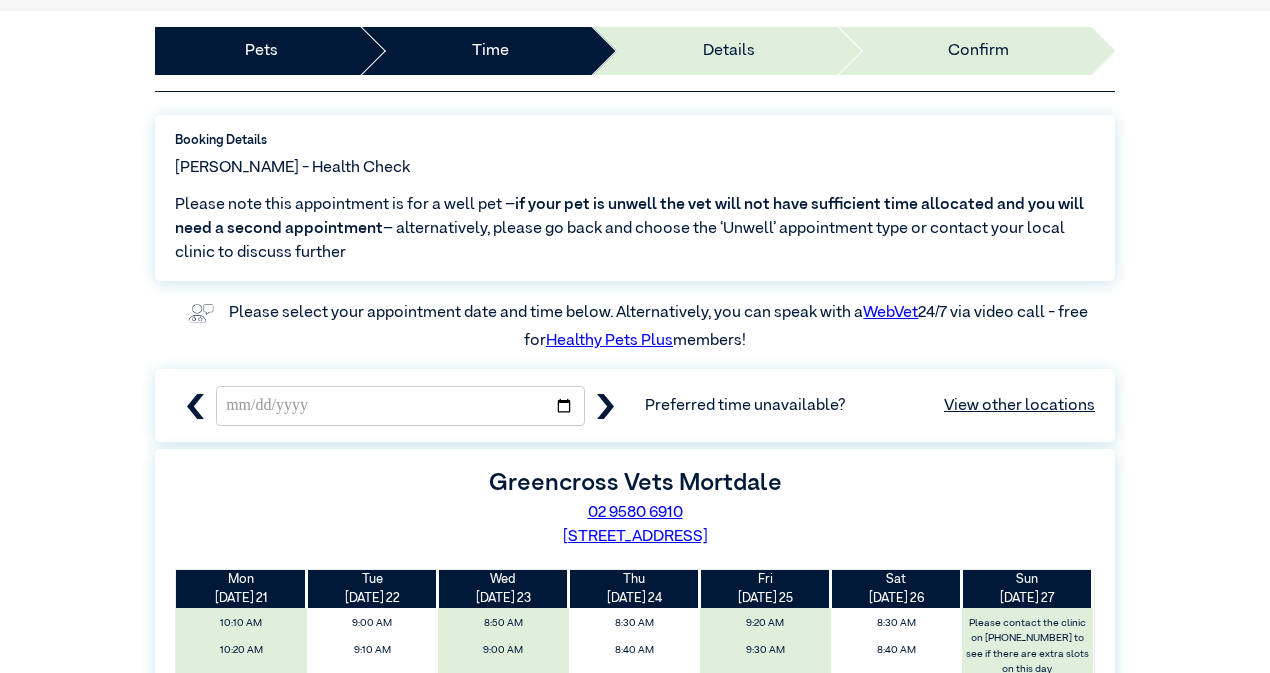drag, startPoint x: 1265, startPoint y: 253, endPoint x: 1262, endPoint y: 413, distance: 160.02812 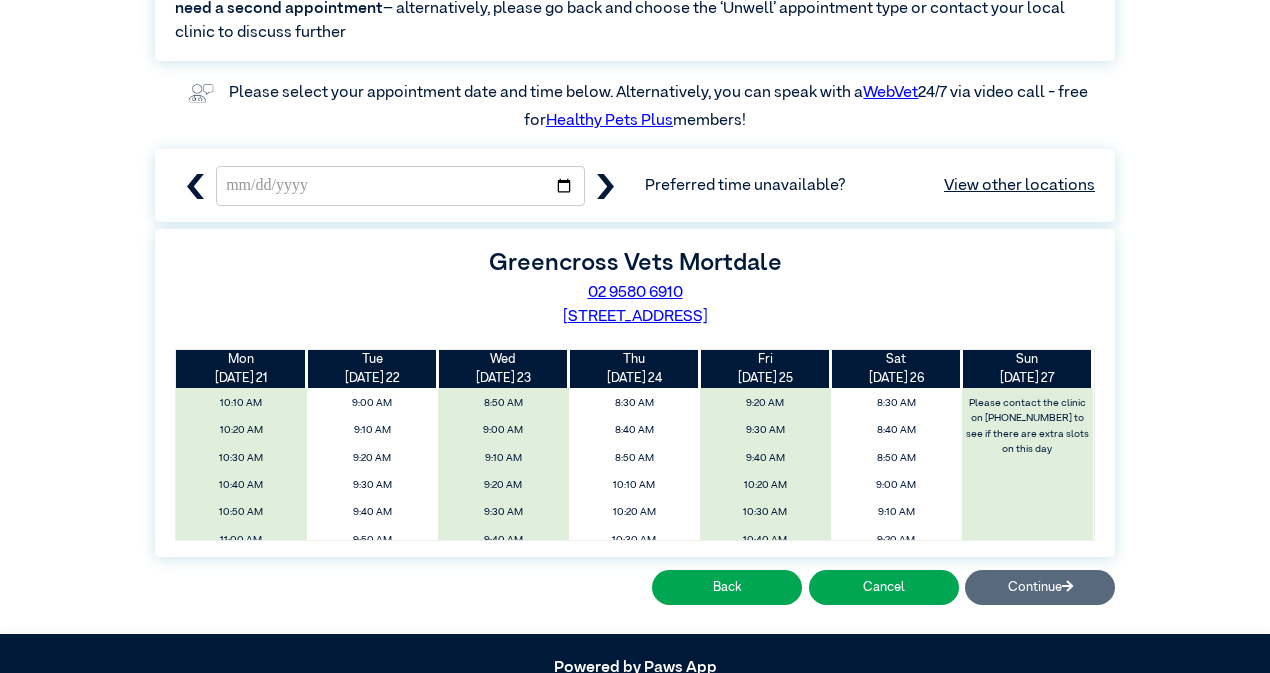scroll, scrollTop: 530, scrollLeft: 0, axis: vertical 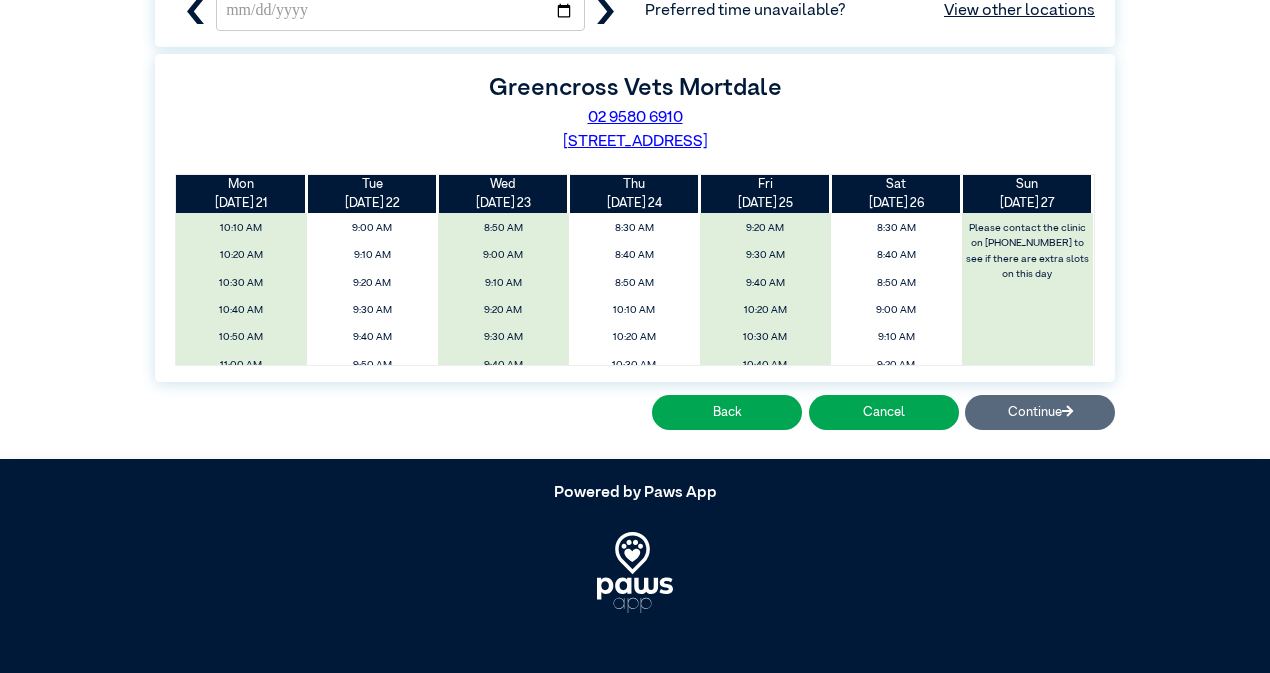 click 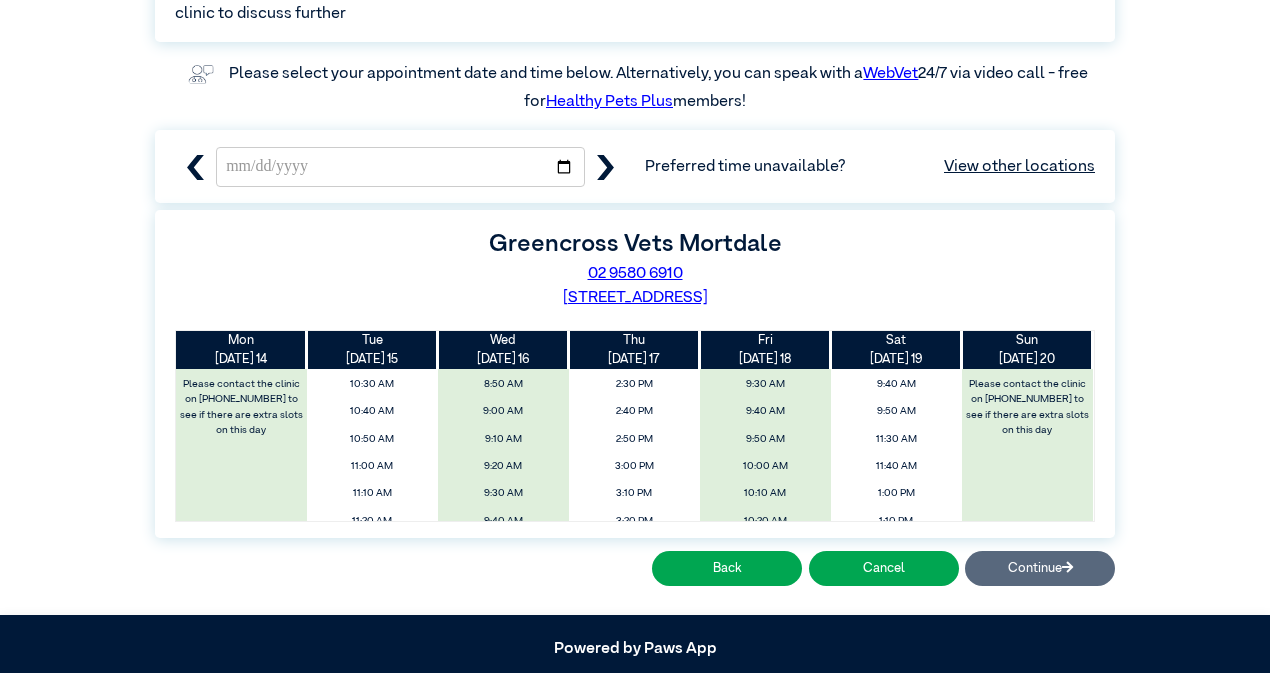 scroll, scrollTop: 530, scrollLeft: 0, axis: vertical 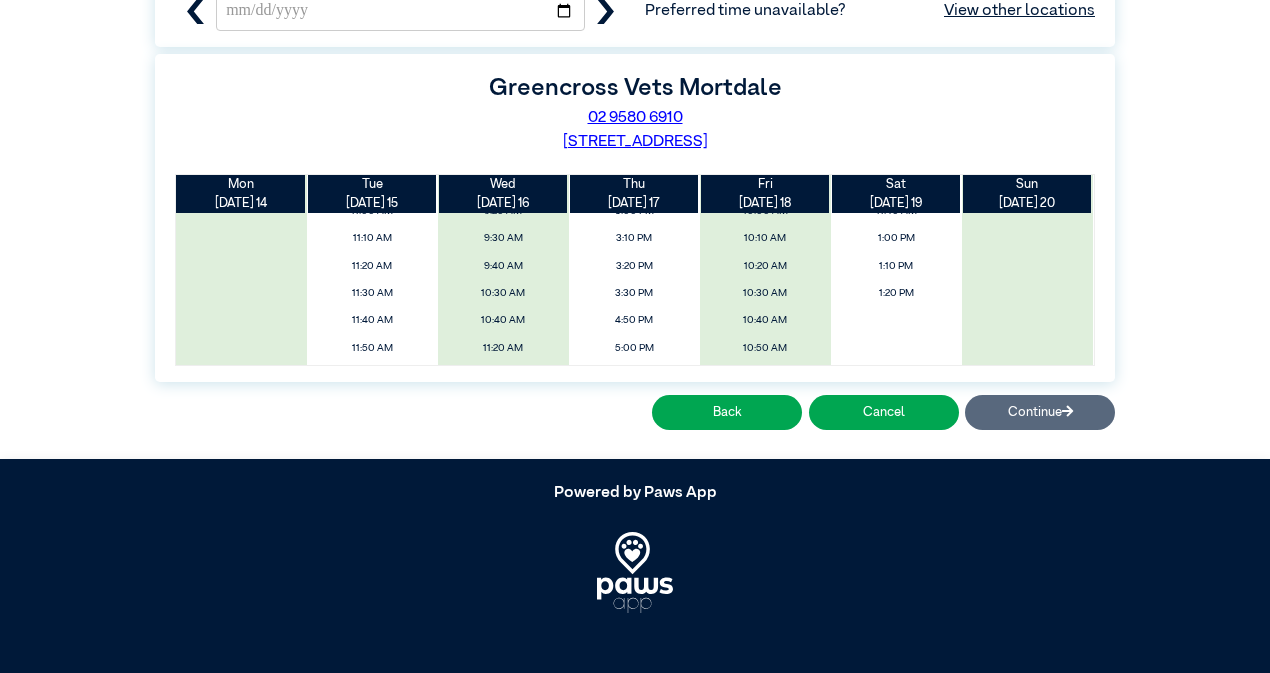 click 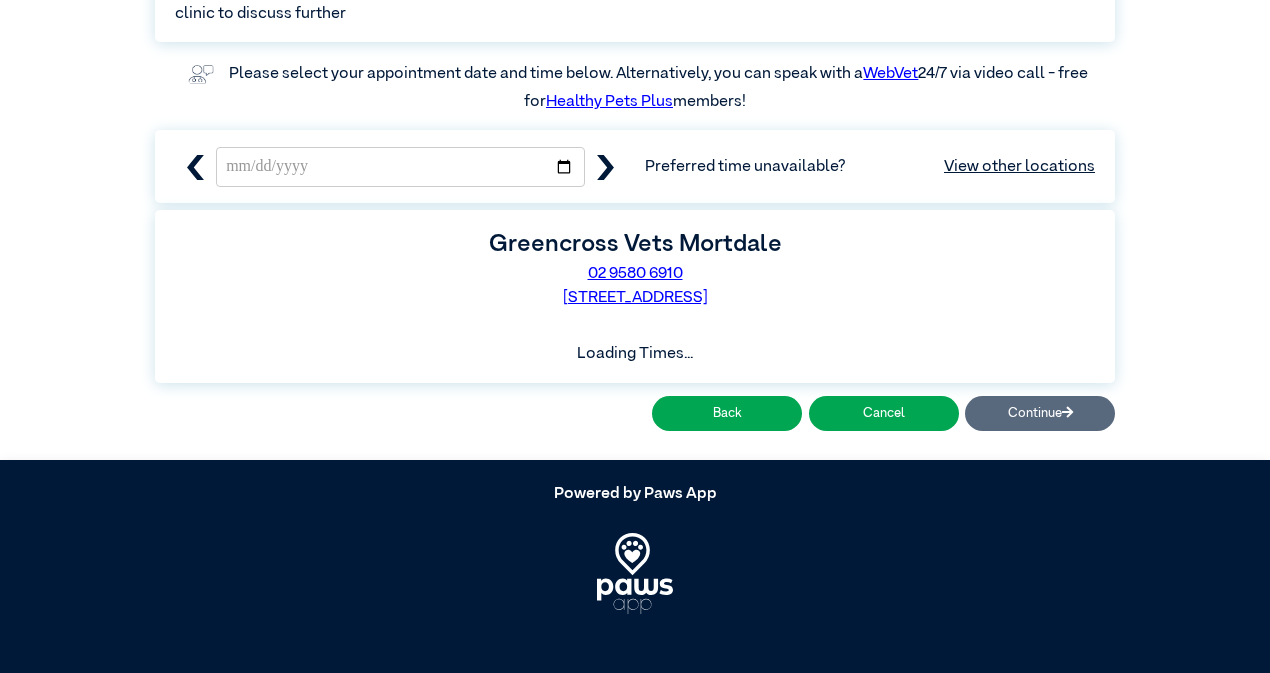 scroll, scrollTop: 530, scrollLeft: 0, axis: vertical 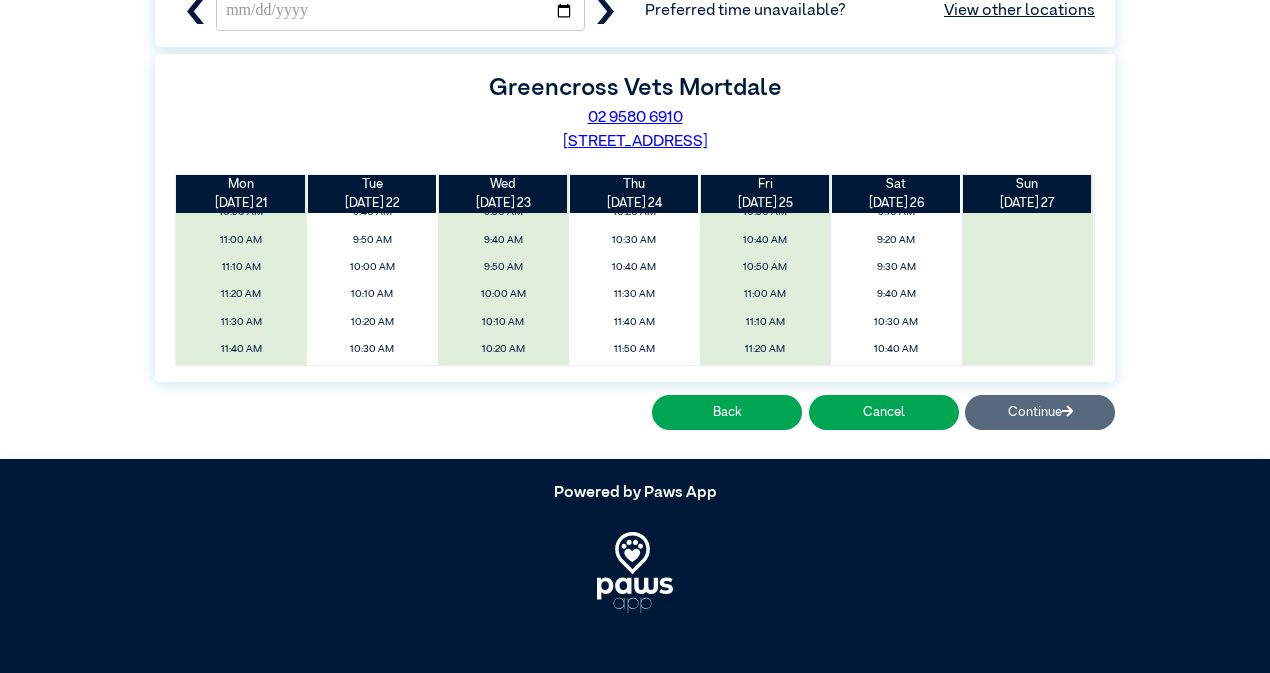click 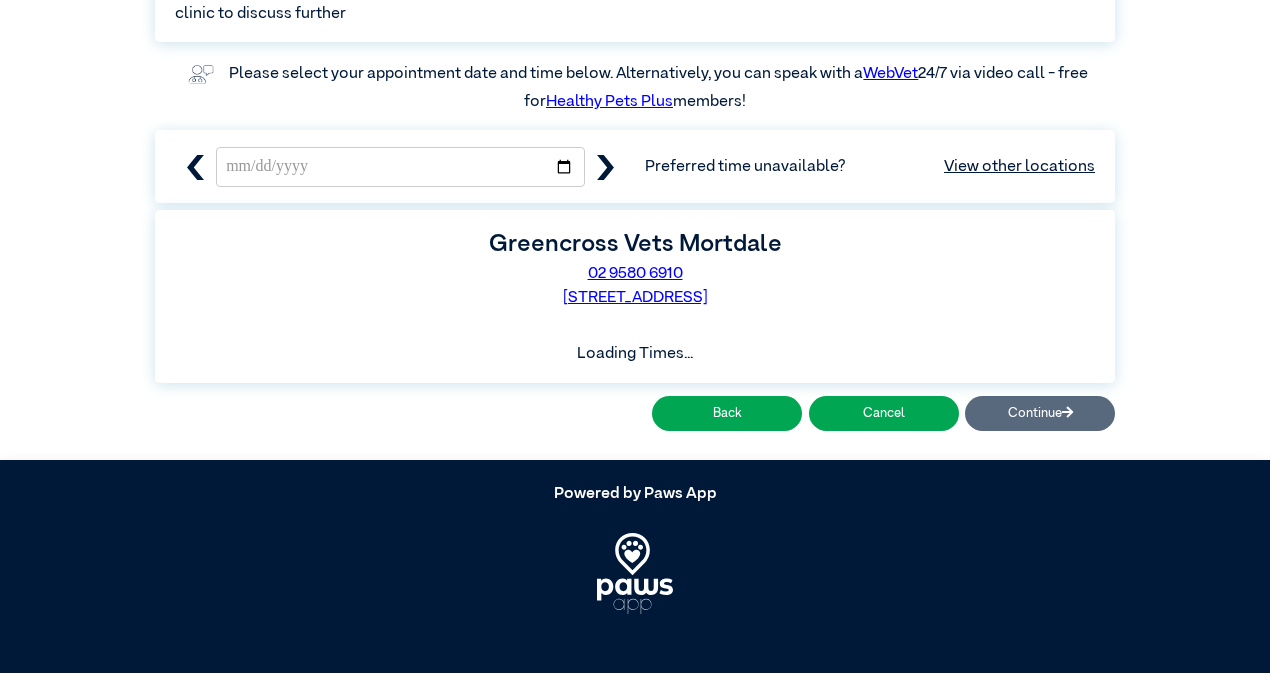 scroll, scrollTop: 530, scrollLeft: 0, axis: vertical 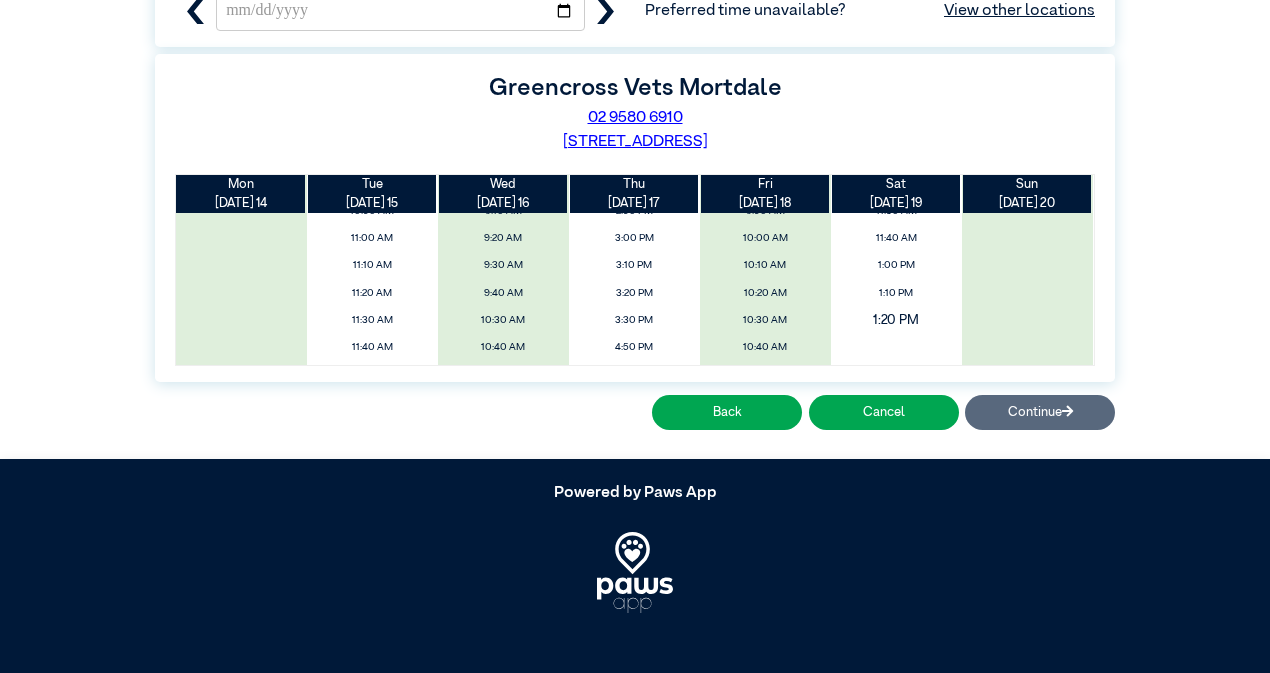 click on "1:20 PM" at bounding box center [896, 320] 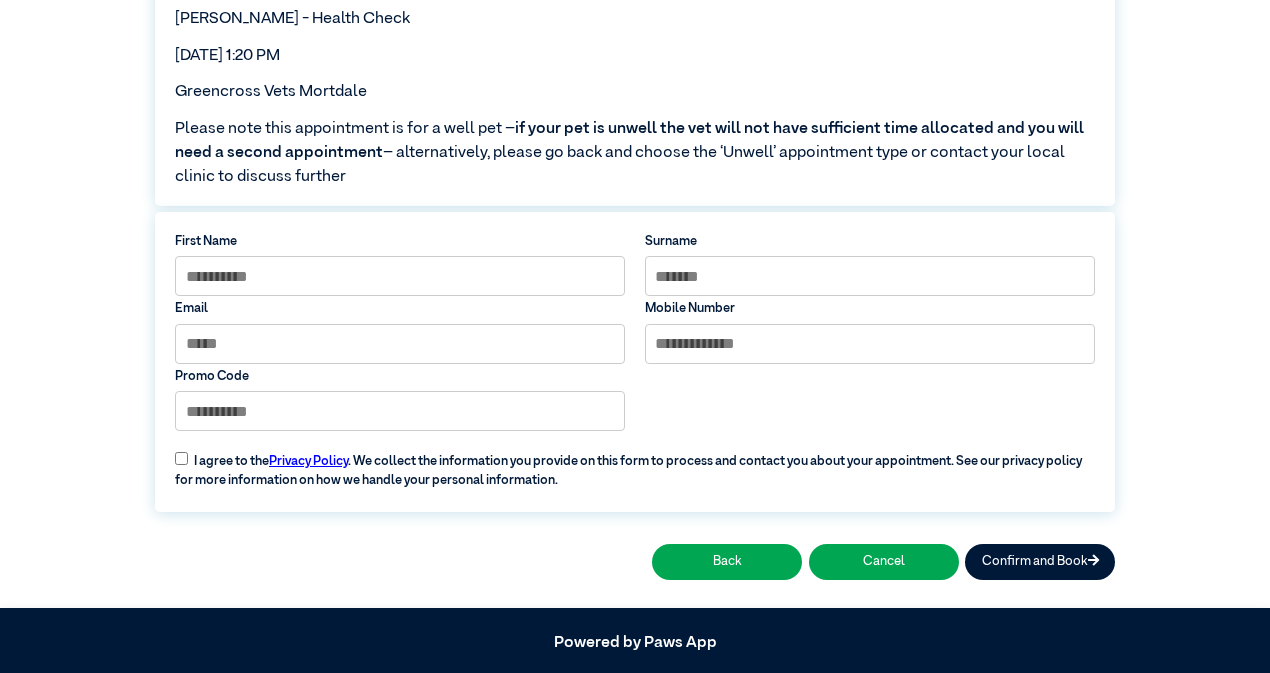 scroll, scrollTop: 292, scrollLeft: 0, axis: vertical 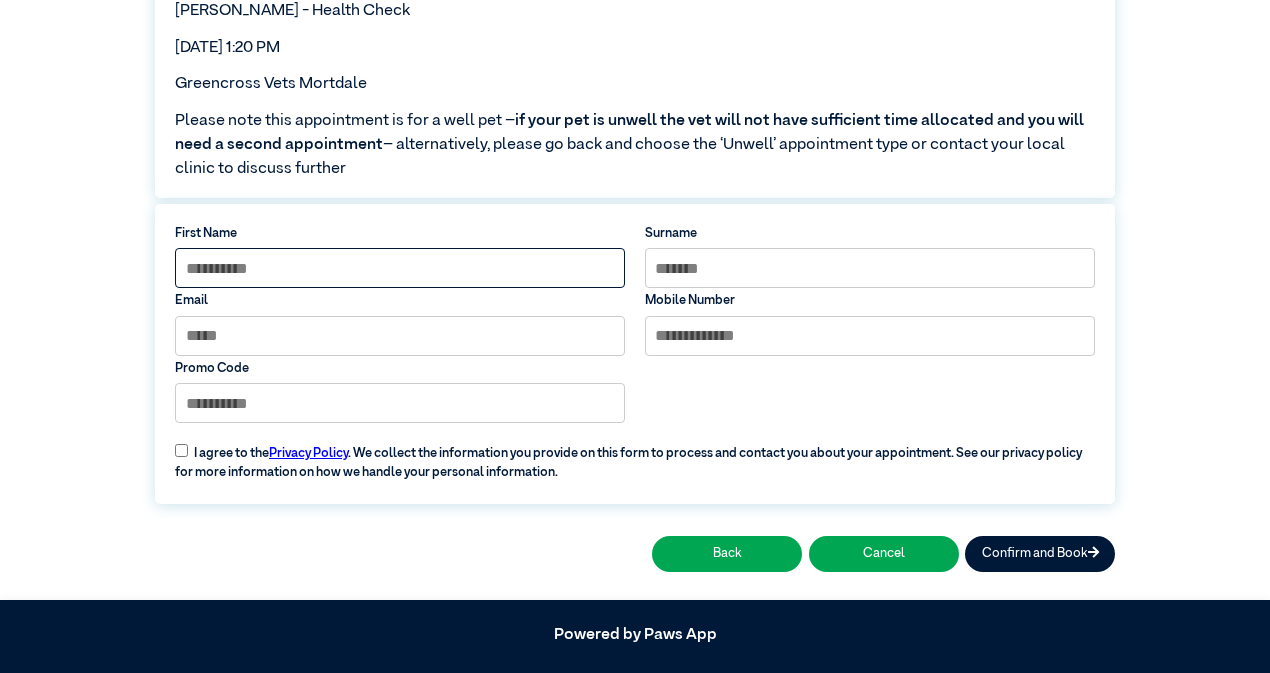click at bounding box center [400, 268] 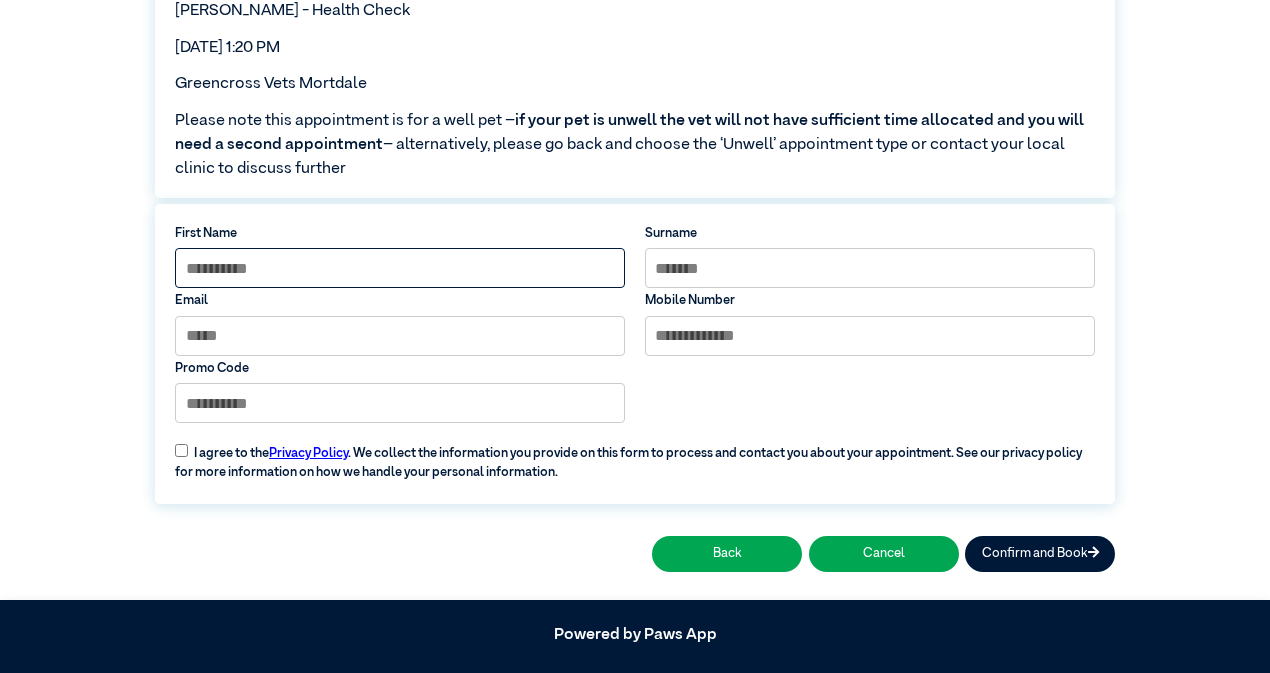 type on "******" 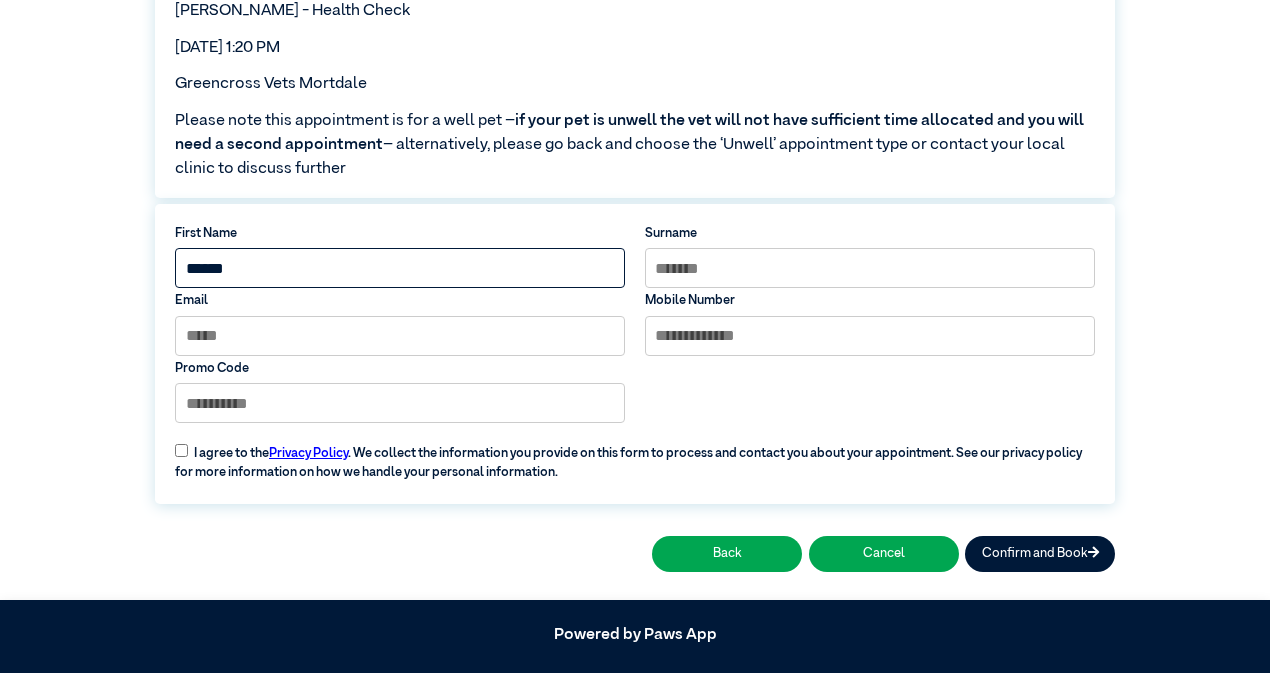 type on "****" 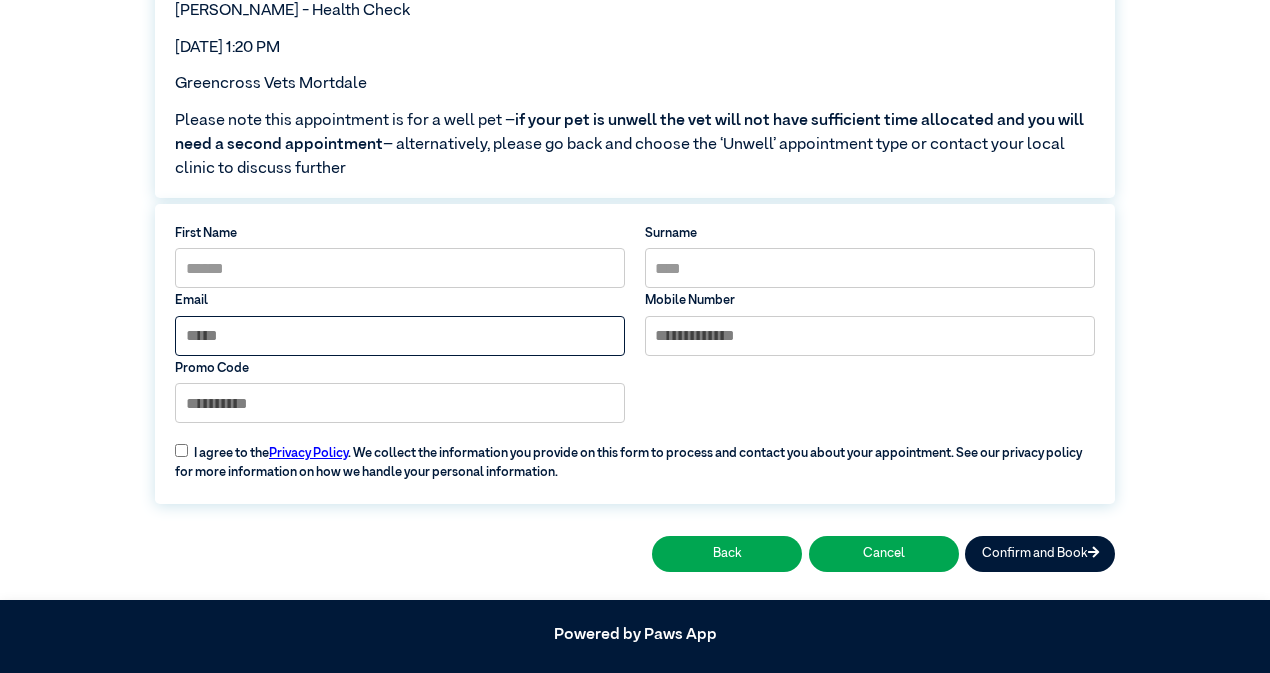type on "**********" 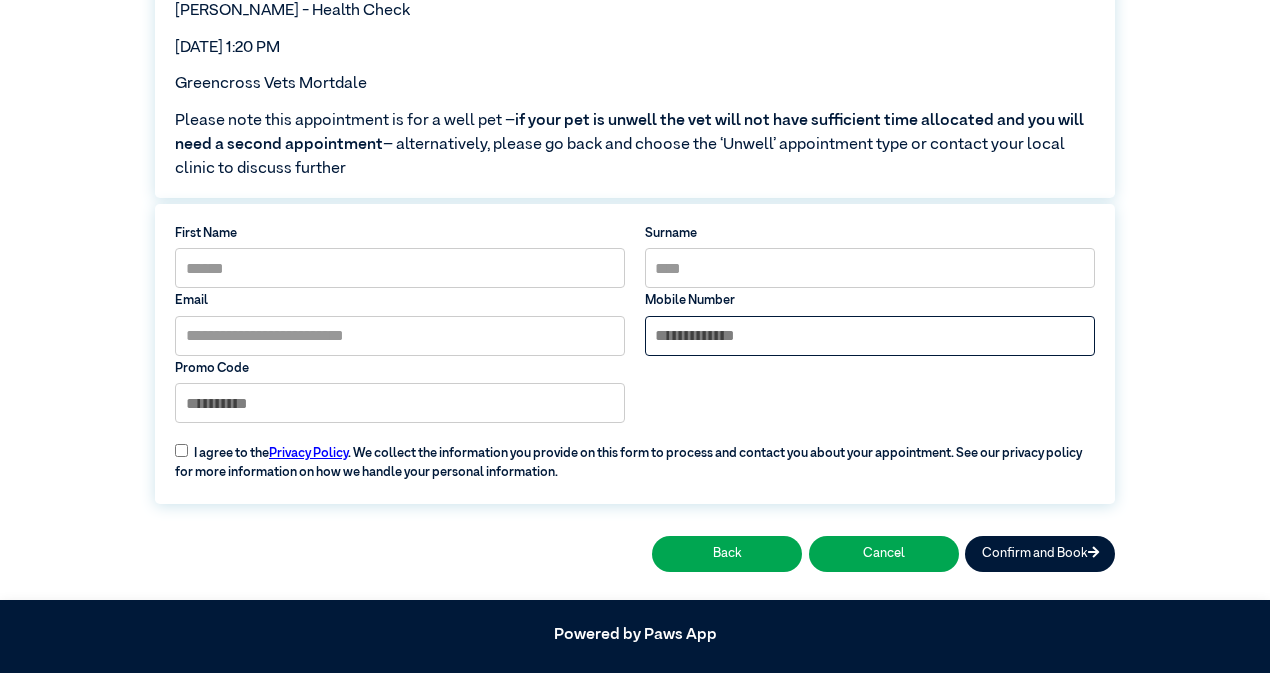 type on "**********" 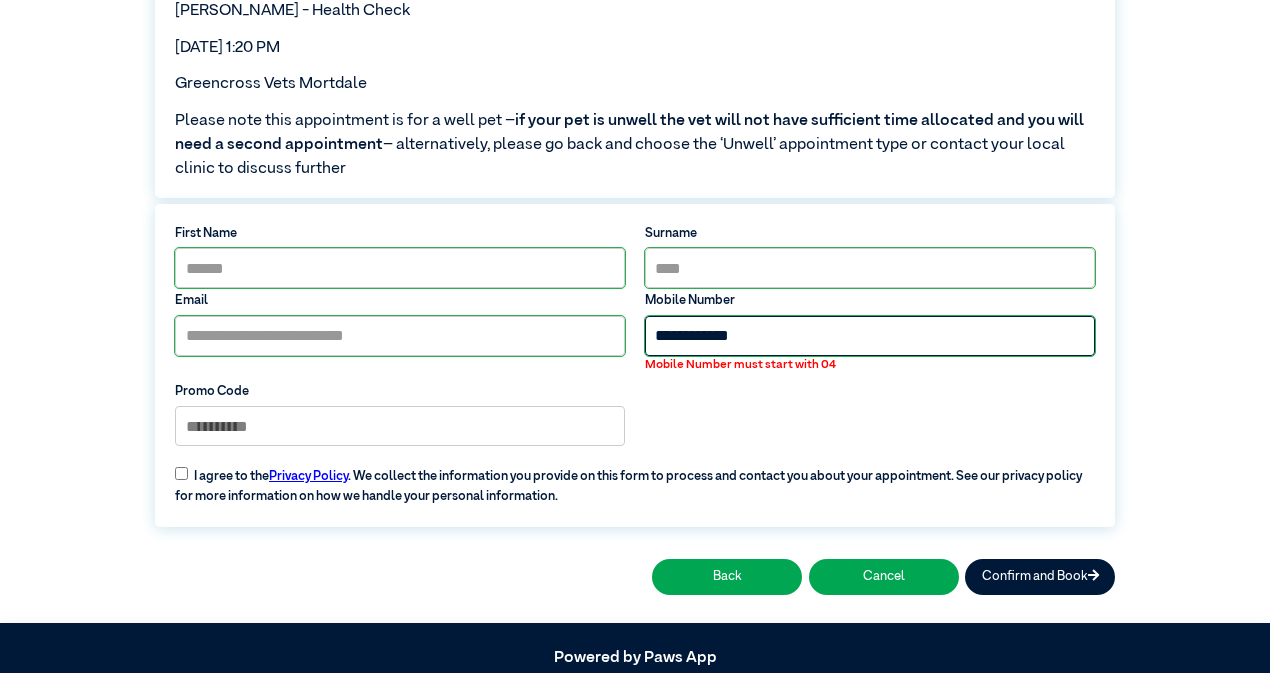 drag, startPoint x: 776, startPoint y: 336, endPoint x: 615, endPoint y: 318, distance: 162.00308 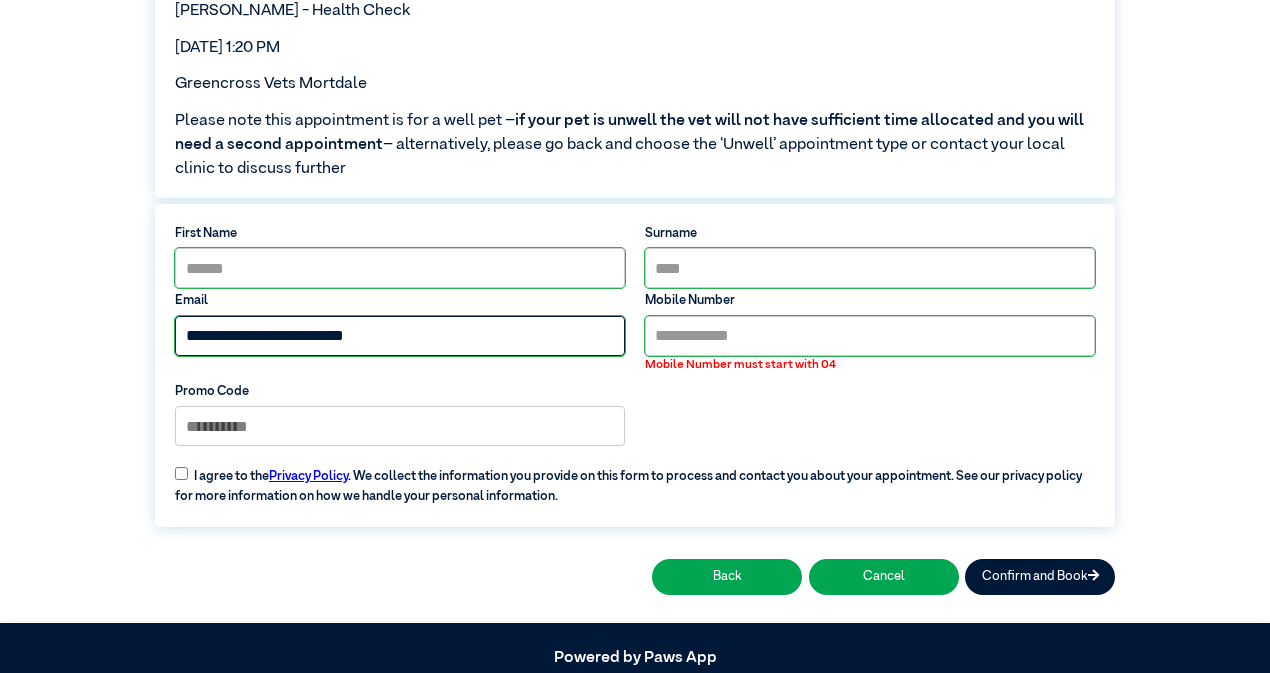 drag, startPoint x: 428, startPoint y: 339, endPoint x: 110, endPoint y: 317, distance: 318.7601 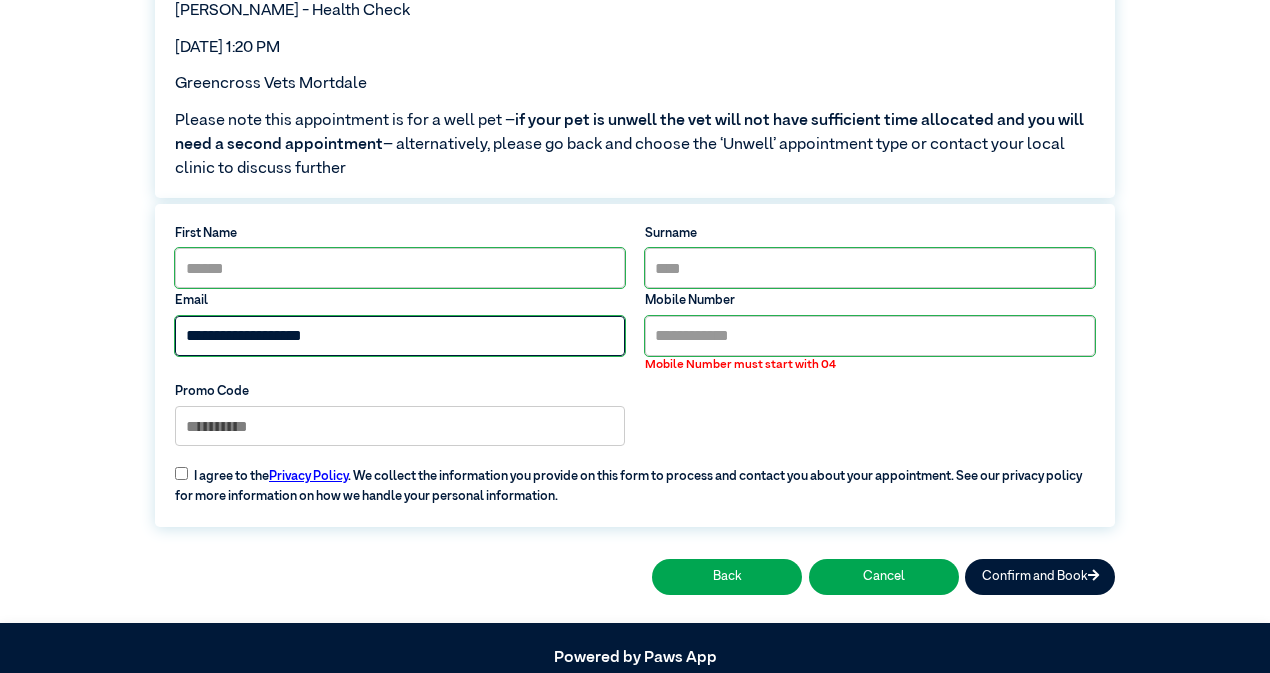 type on "**********" 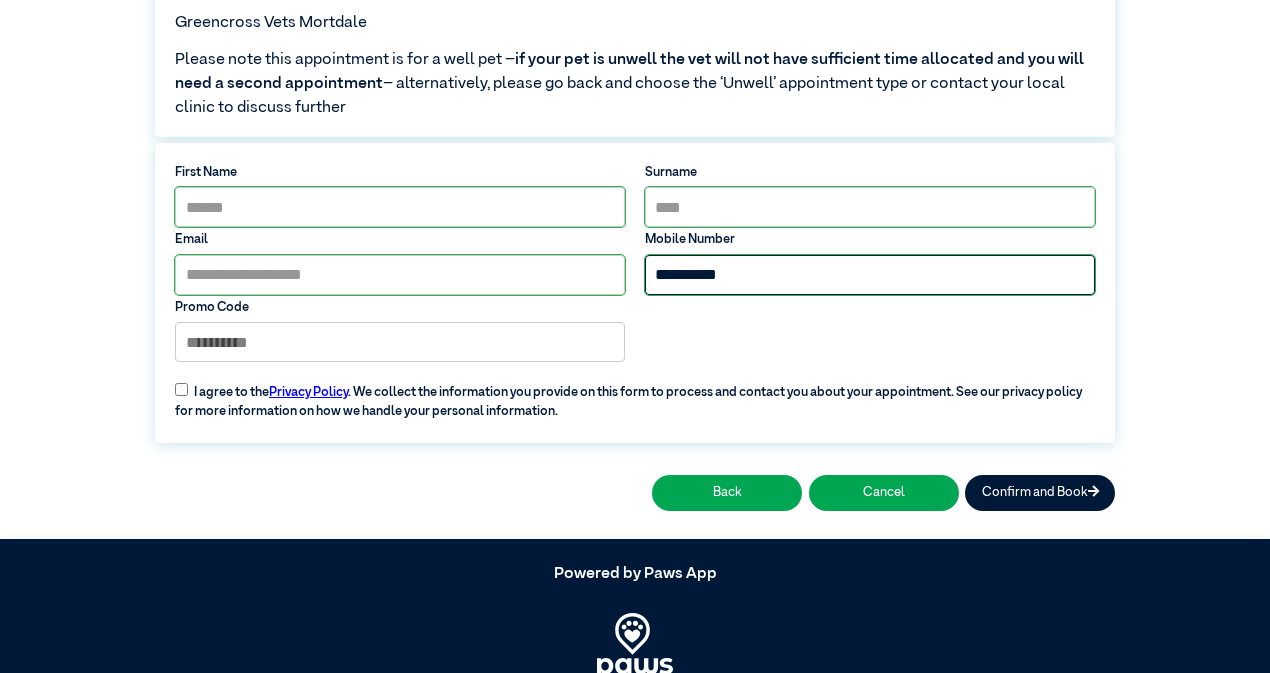 scroll, scrollTop: 400, scrollLeft: 0, axis: vertical 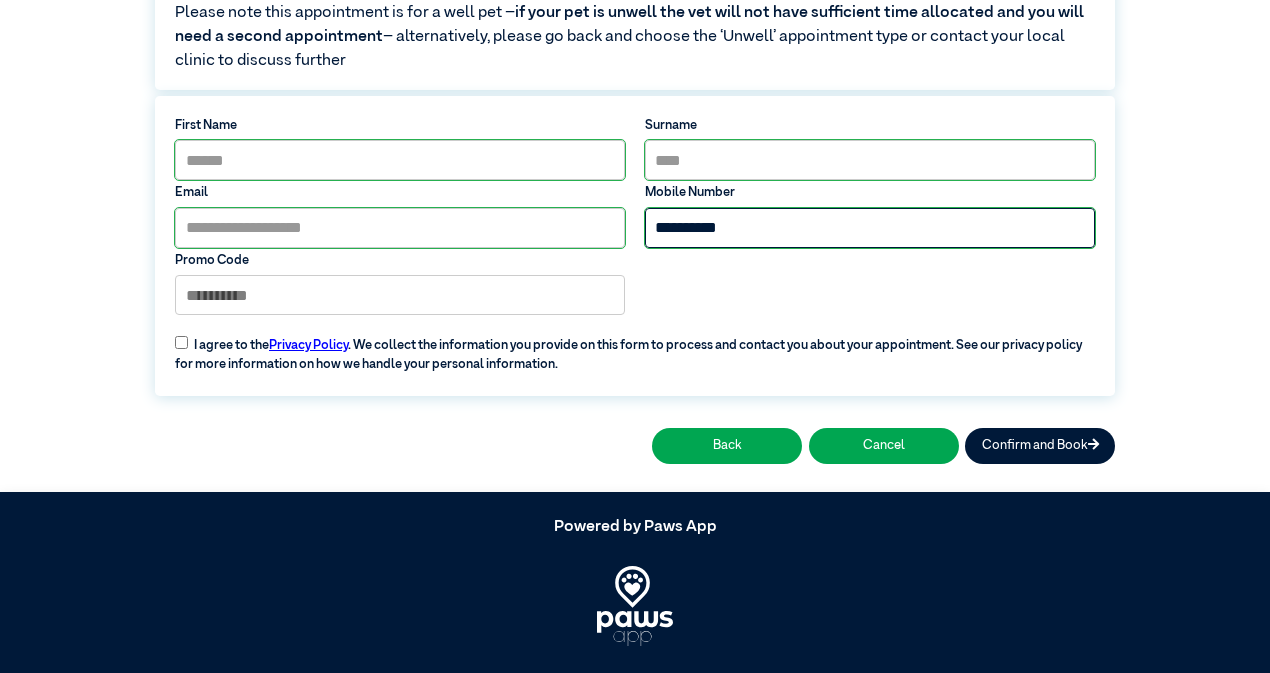 type on "**********" 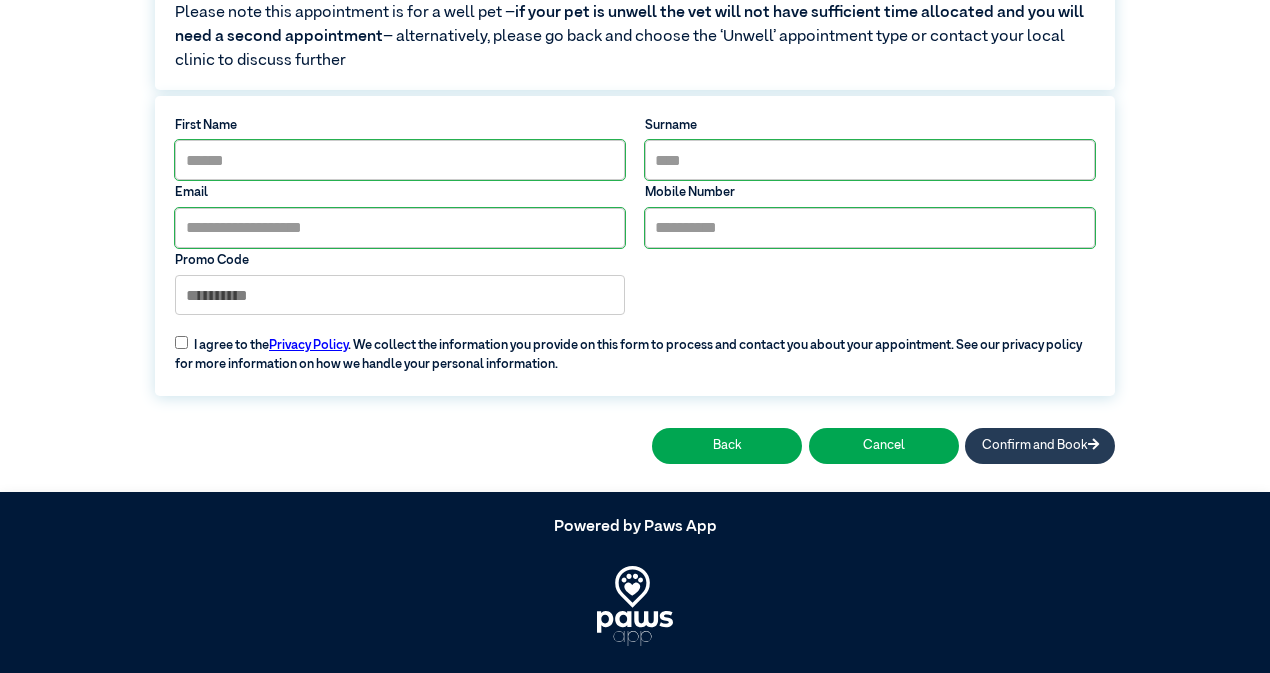 click on "Confirm and Book" at bounding box center [1040, 445] 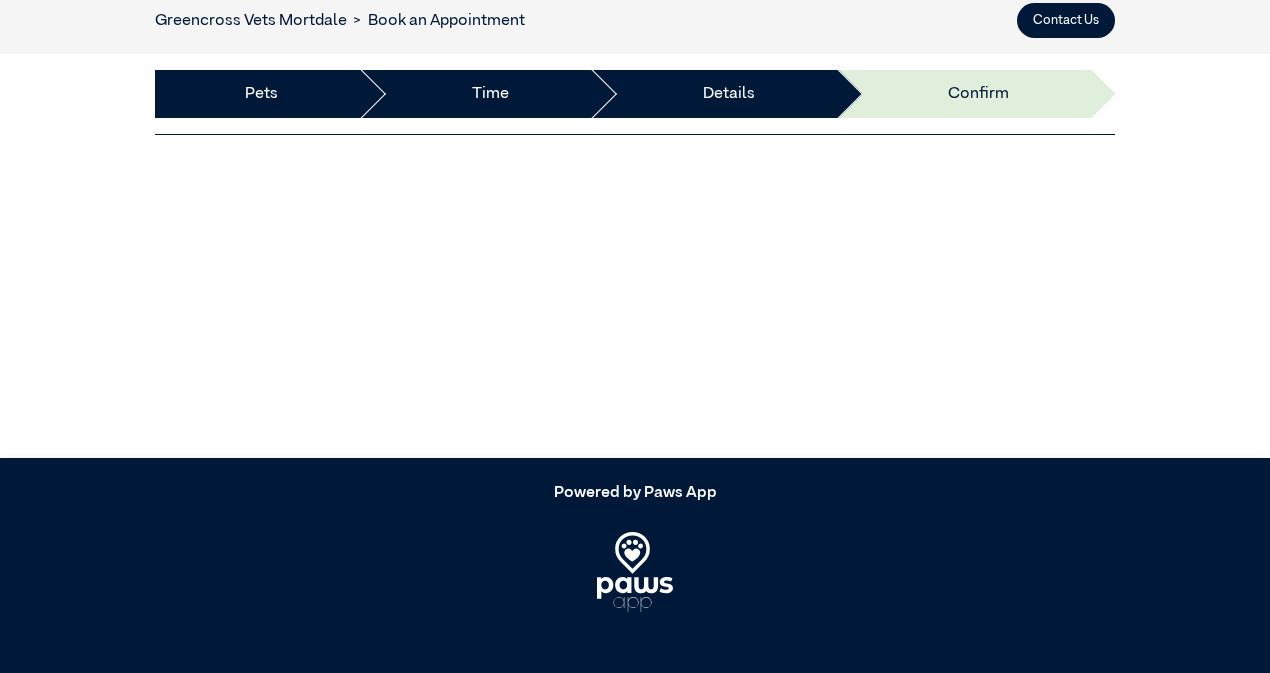 scroll, scrollTop: 92, scrollLeft: 0, axis: vertical 